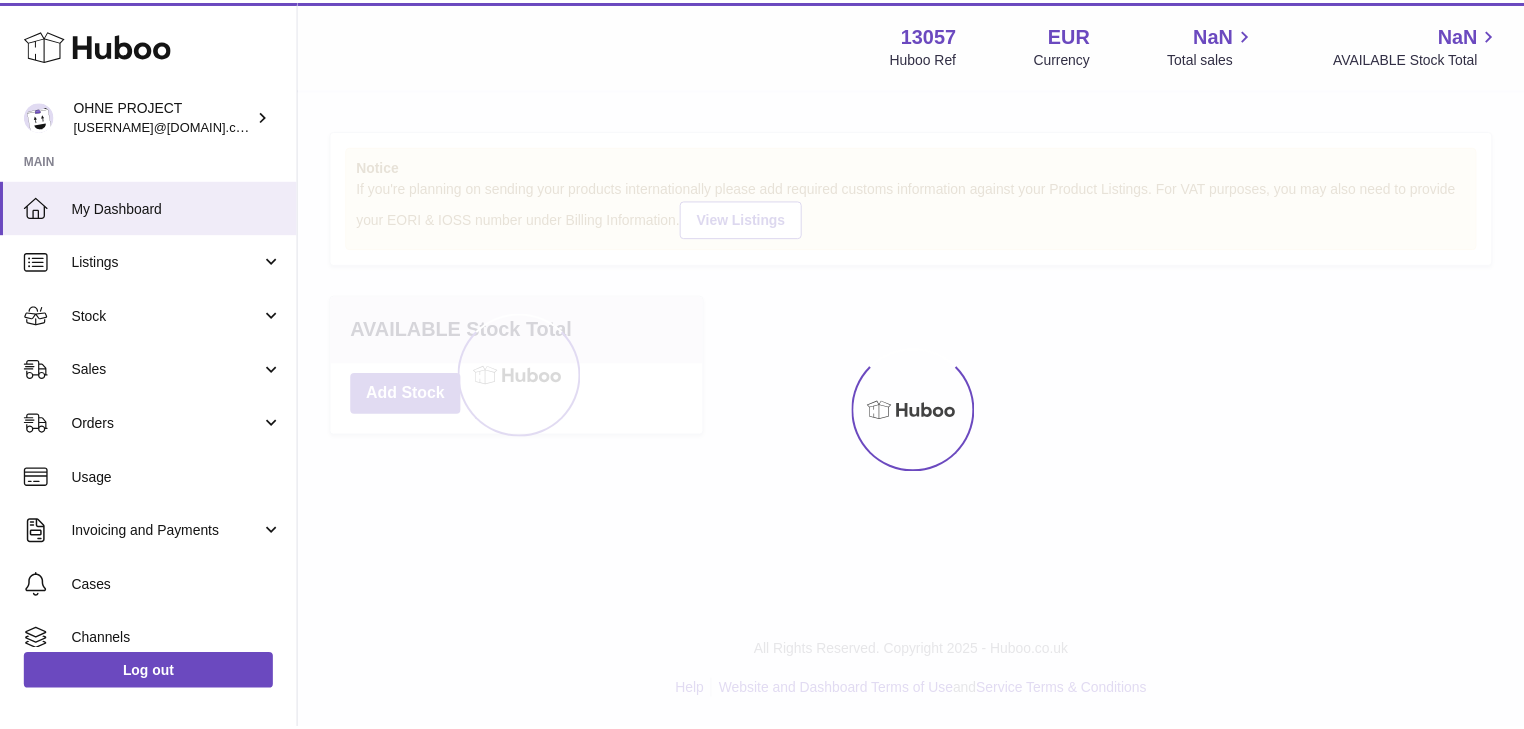 scroll, scrollTop: 0, scrollLeft: 0, axis: both 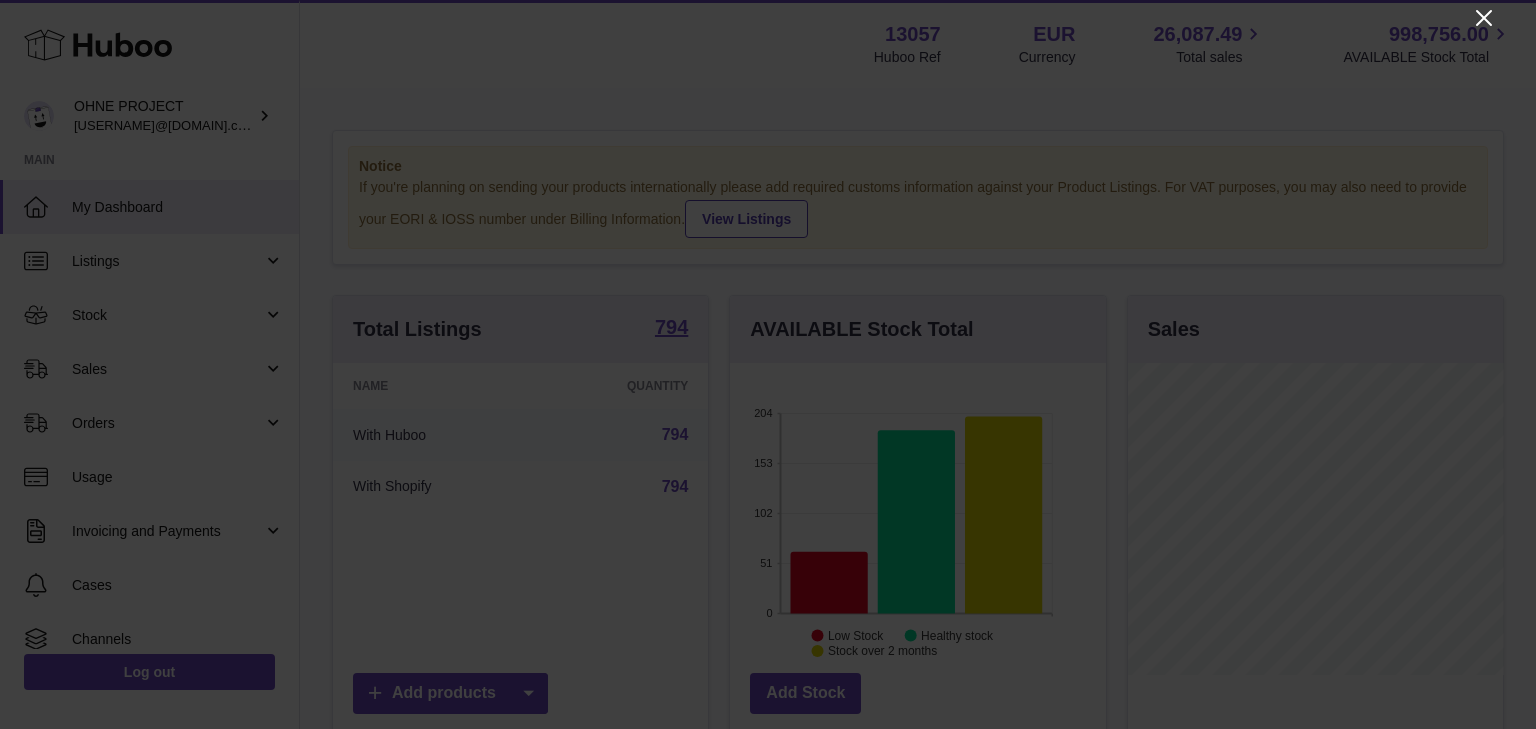 click 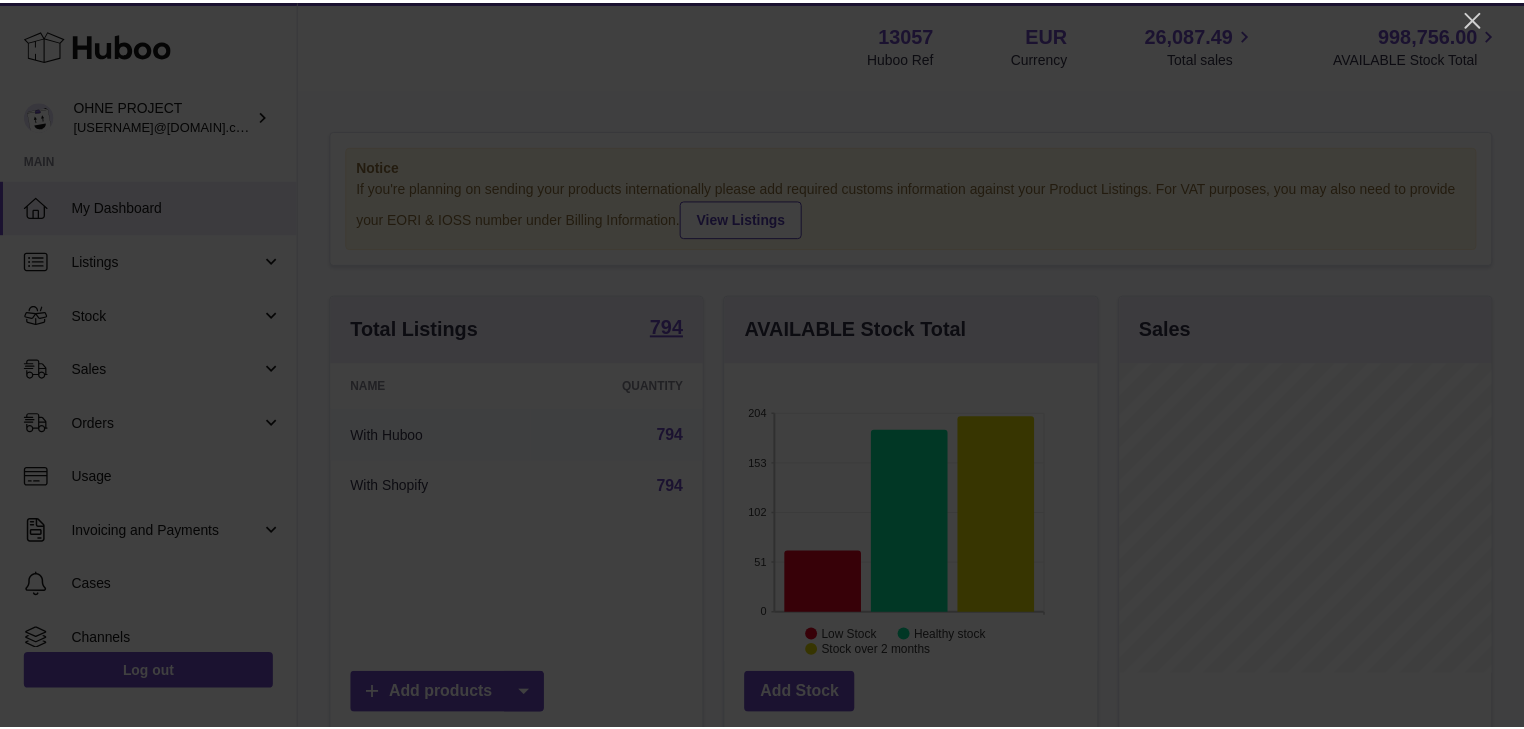 scroll, scrollTop: 312, scrollLeft: 371, axis: both 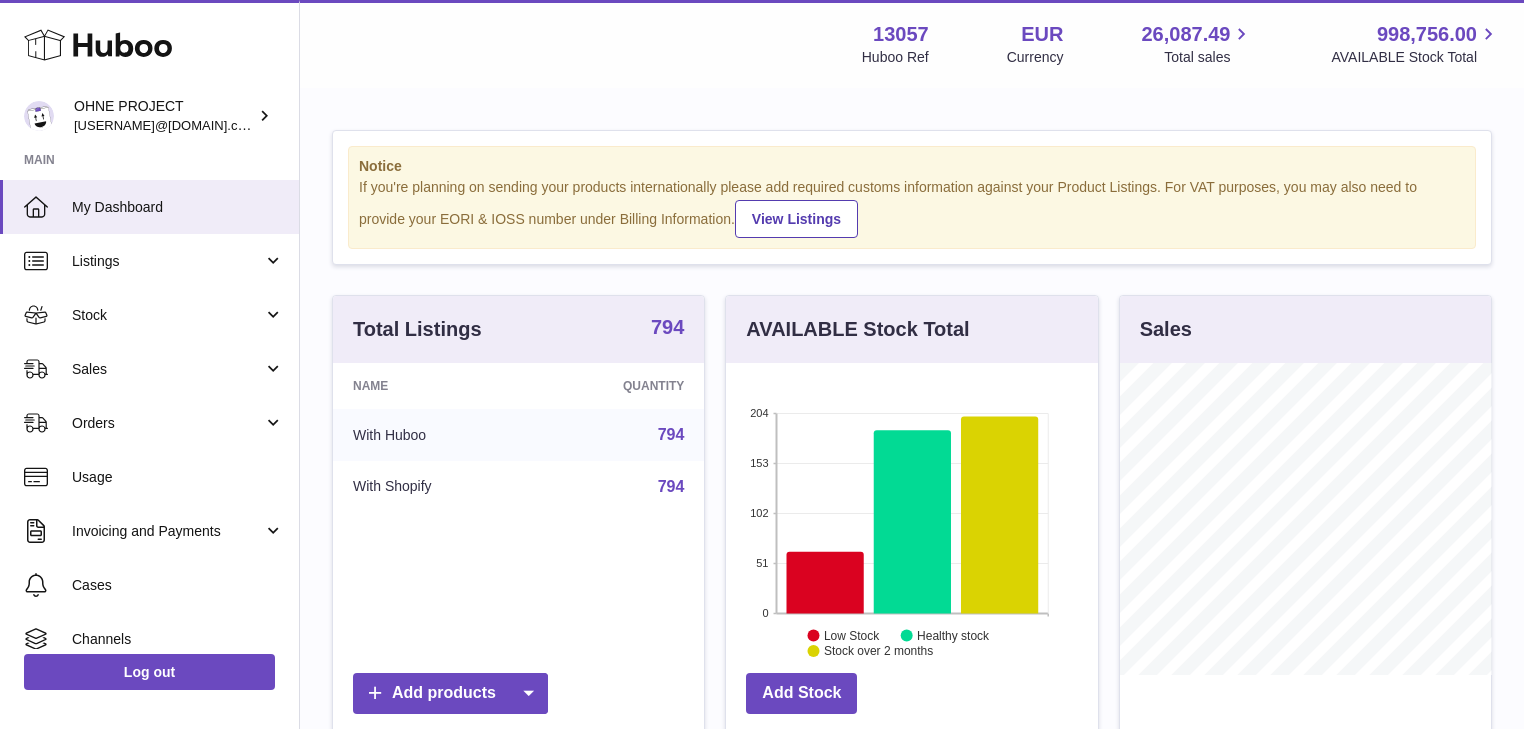click on "794" at bounding box center (667, 327) 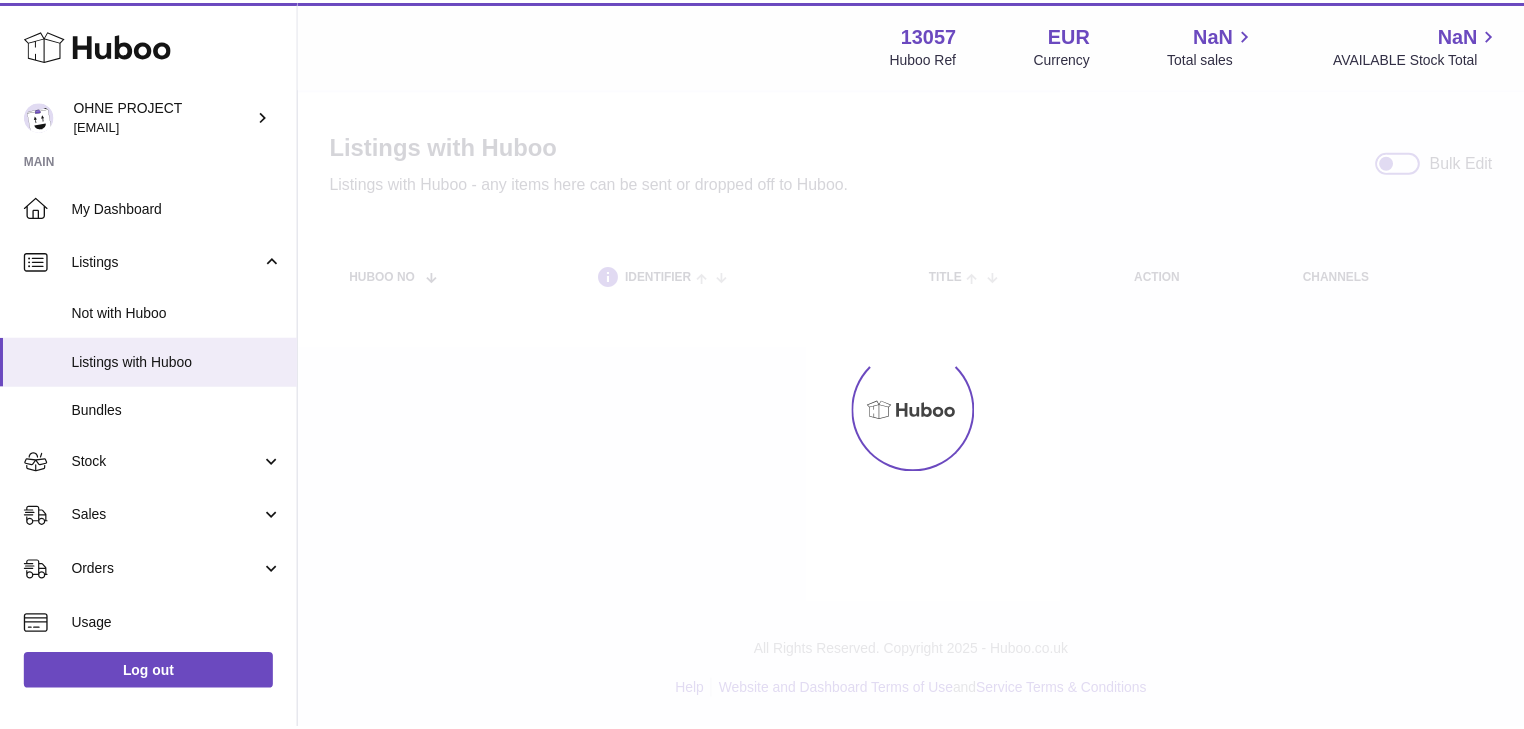 scroll, scrollTop: 0, scrollLeft: 0, axis: both 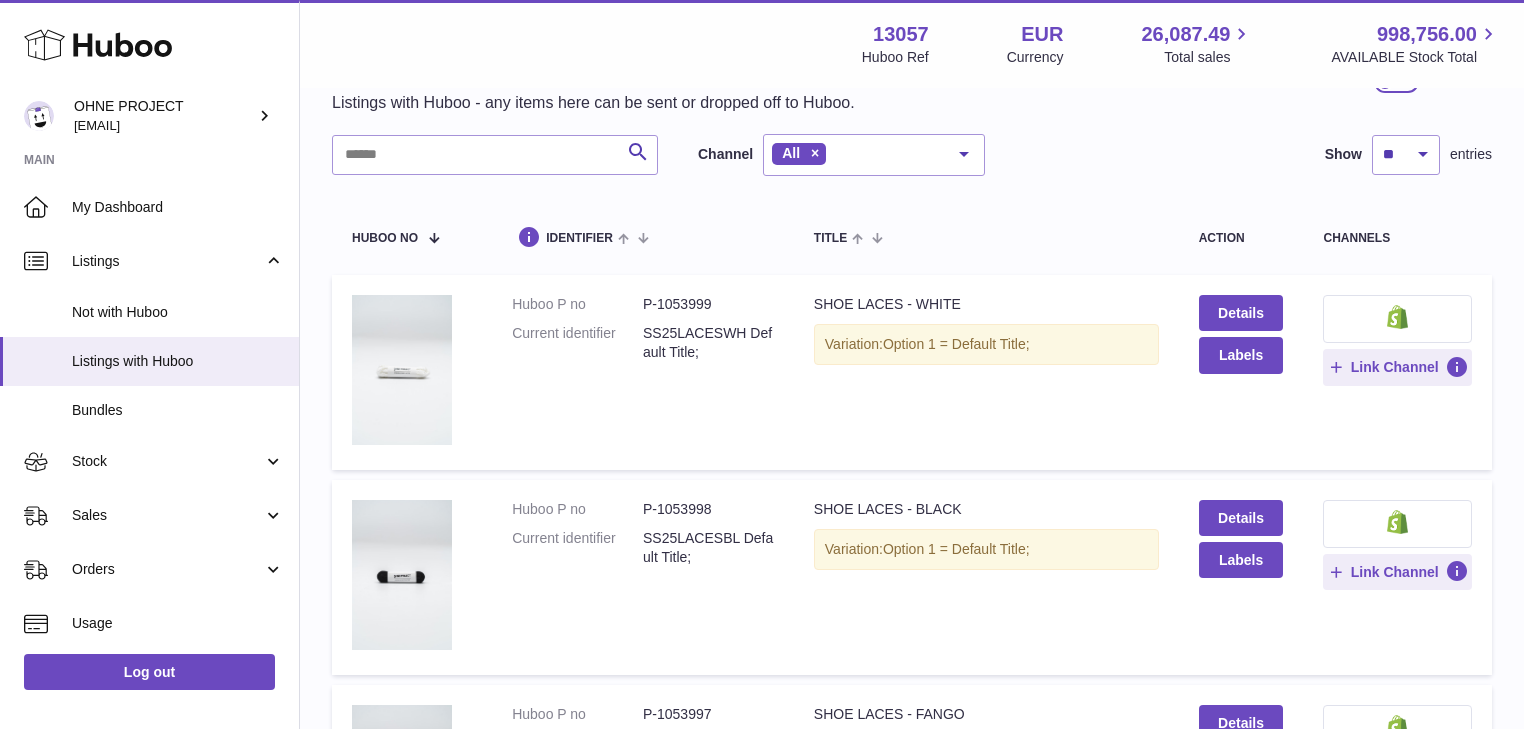 click on "P-1053998" at bounding box center [708, 509] 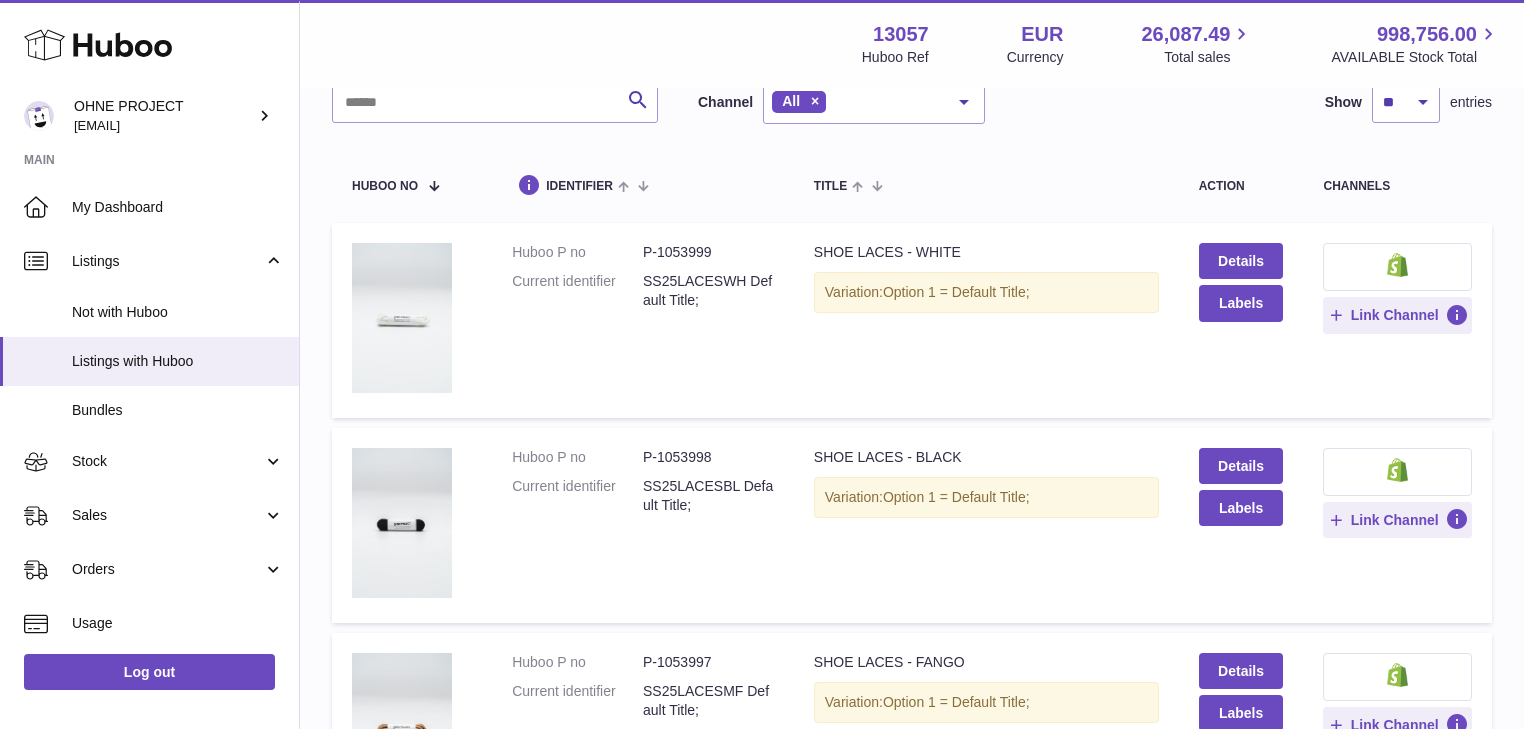 scroll, scrollTop: 160, scrollLeft: 0, axis: vertical 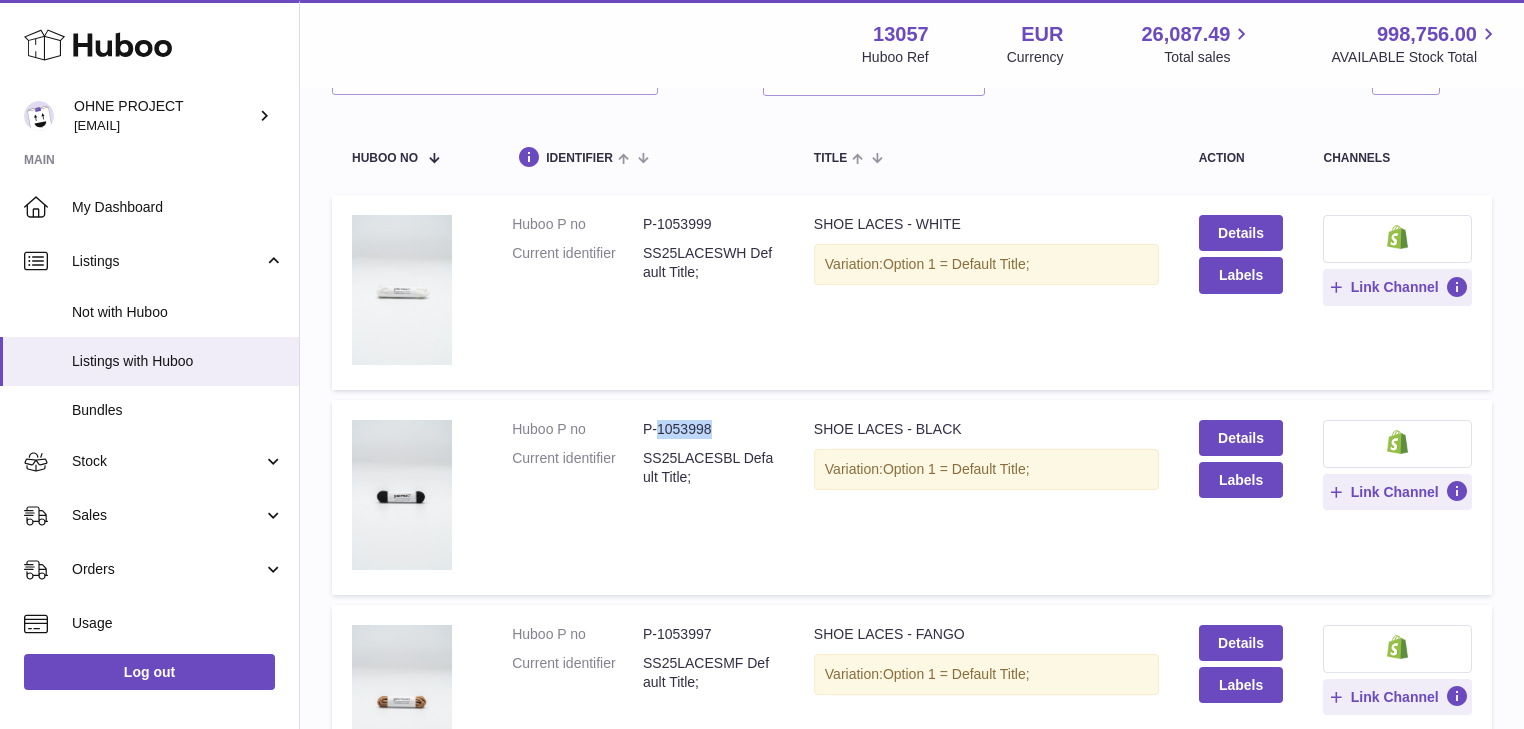 drag, startPoint x: 655, startPoint y: 428, endPoint x: 690, endPoint y: 426, distance: 35.057095 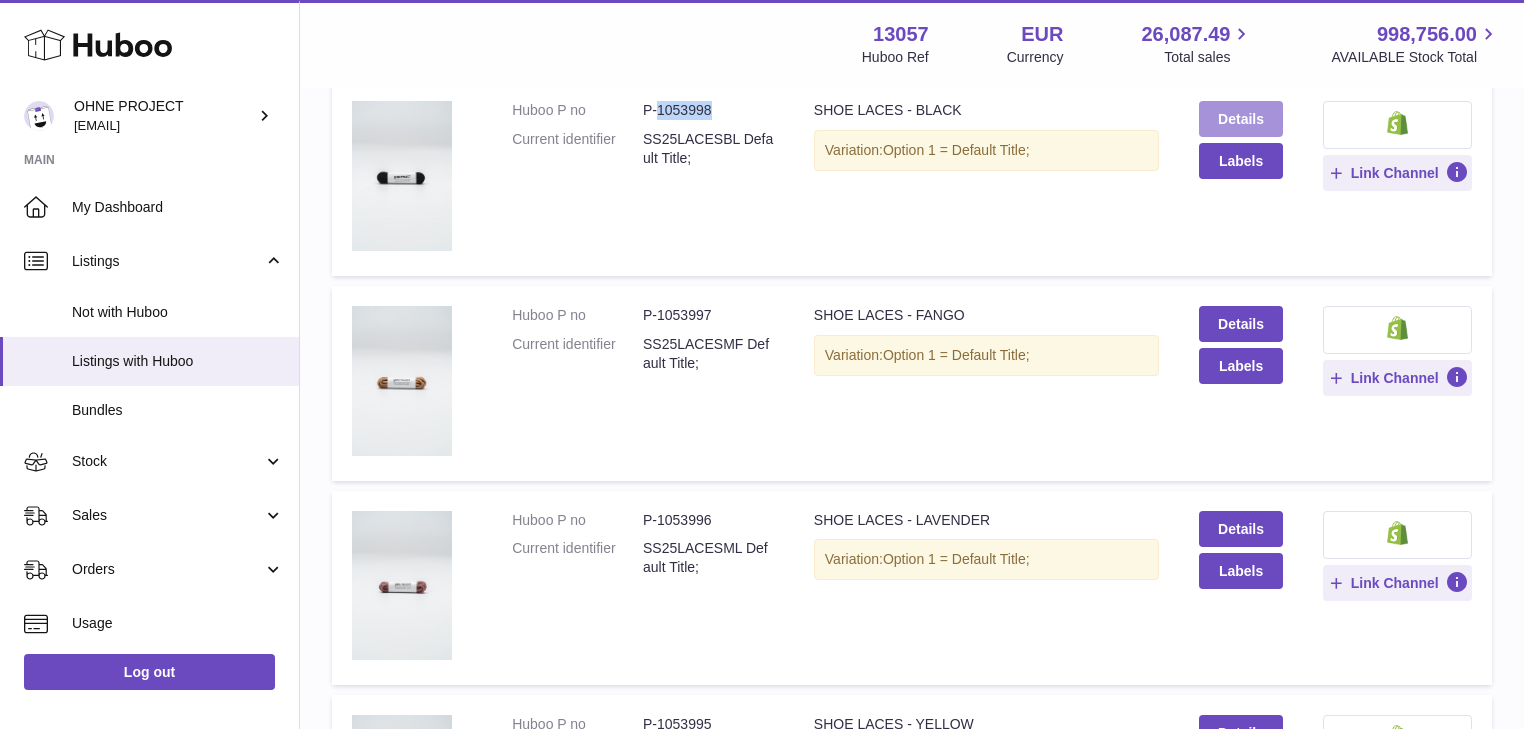 scroll, scrollTop: 480, scrollLeft: 0, axis: vertical 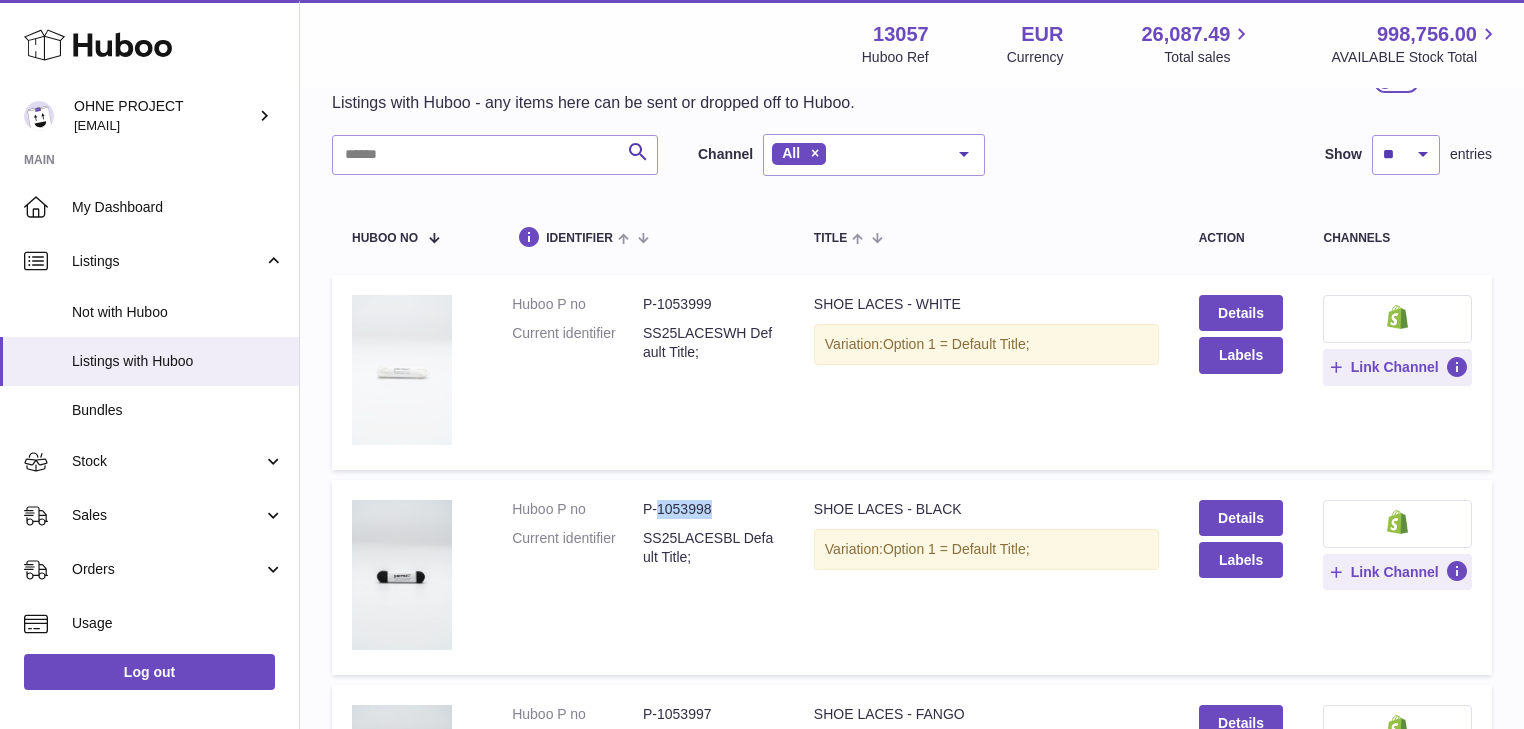 click at bounding box center [402, 370] 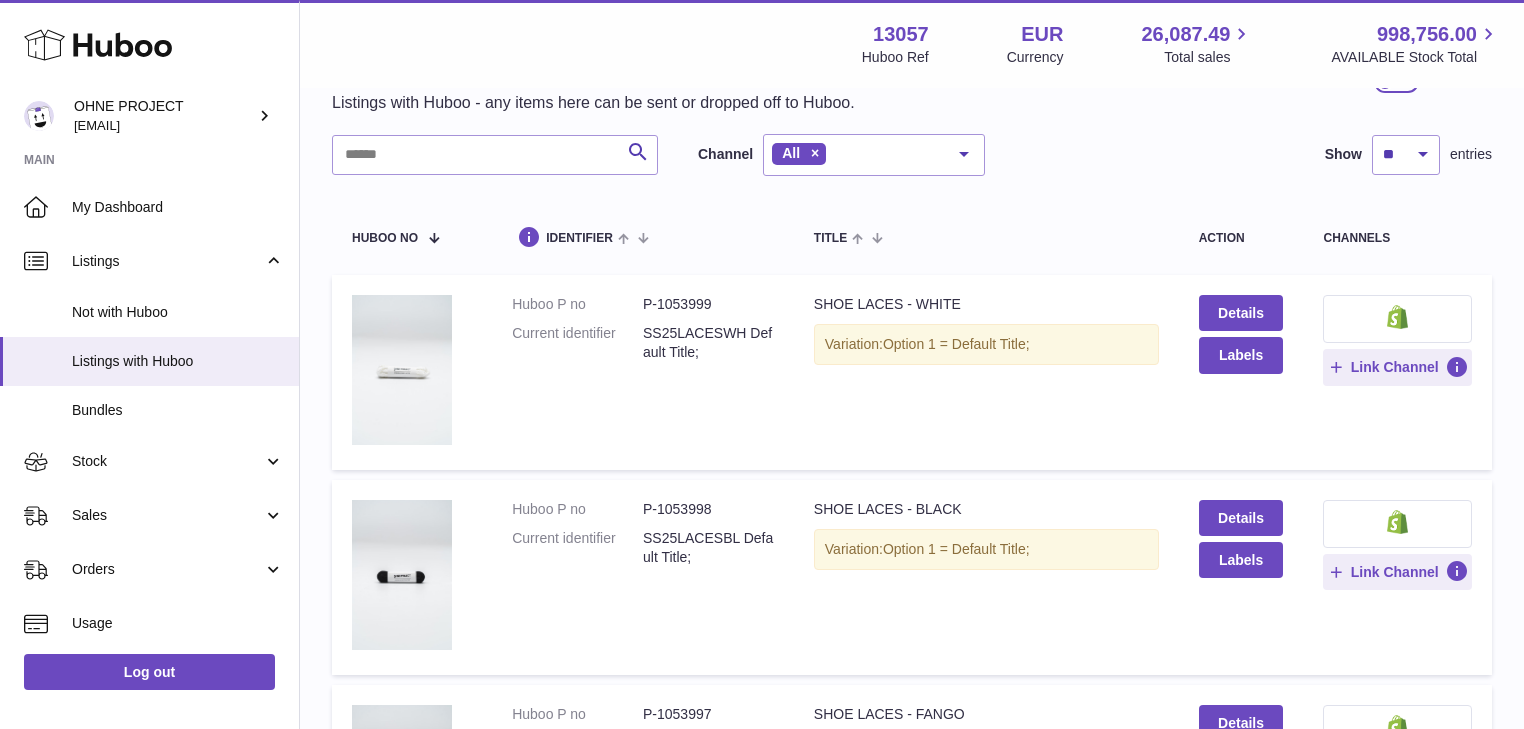 click on "Huboo P no   P-1053999   Current identifier
SS25LACESWH
Default Title;" at bounding box center [643, 372] 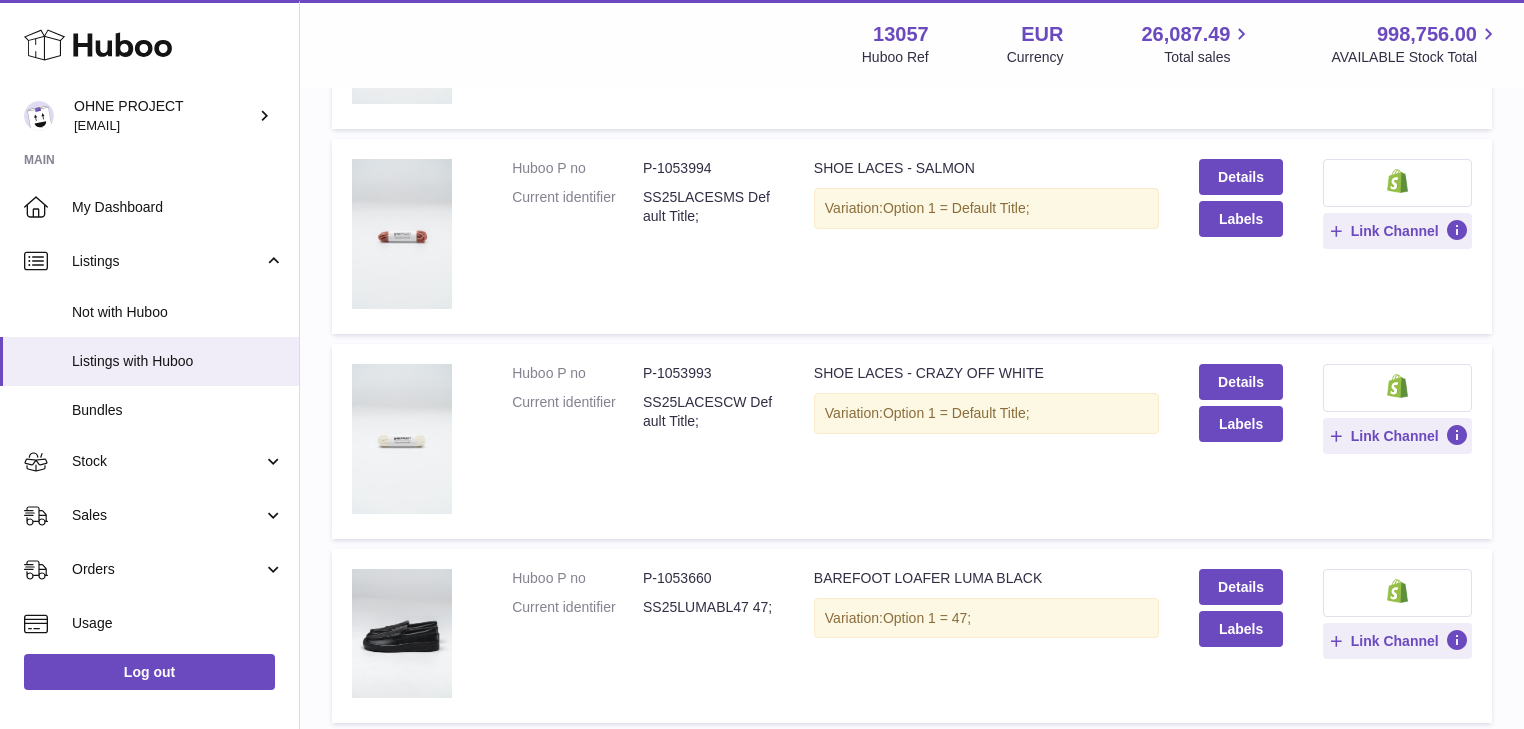 scroll, scrollTop: 1280, scrollLeft: 0, axis: vertical 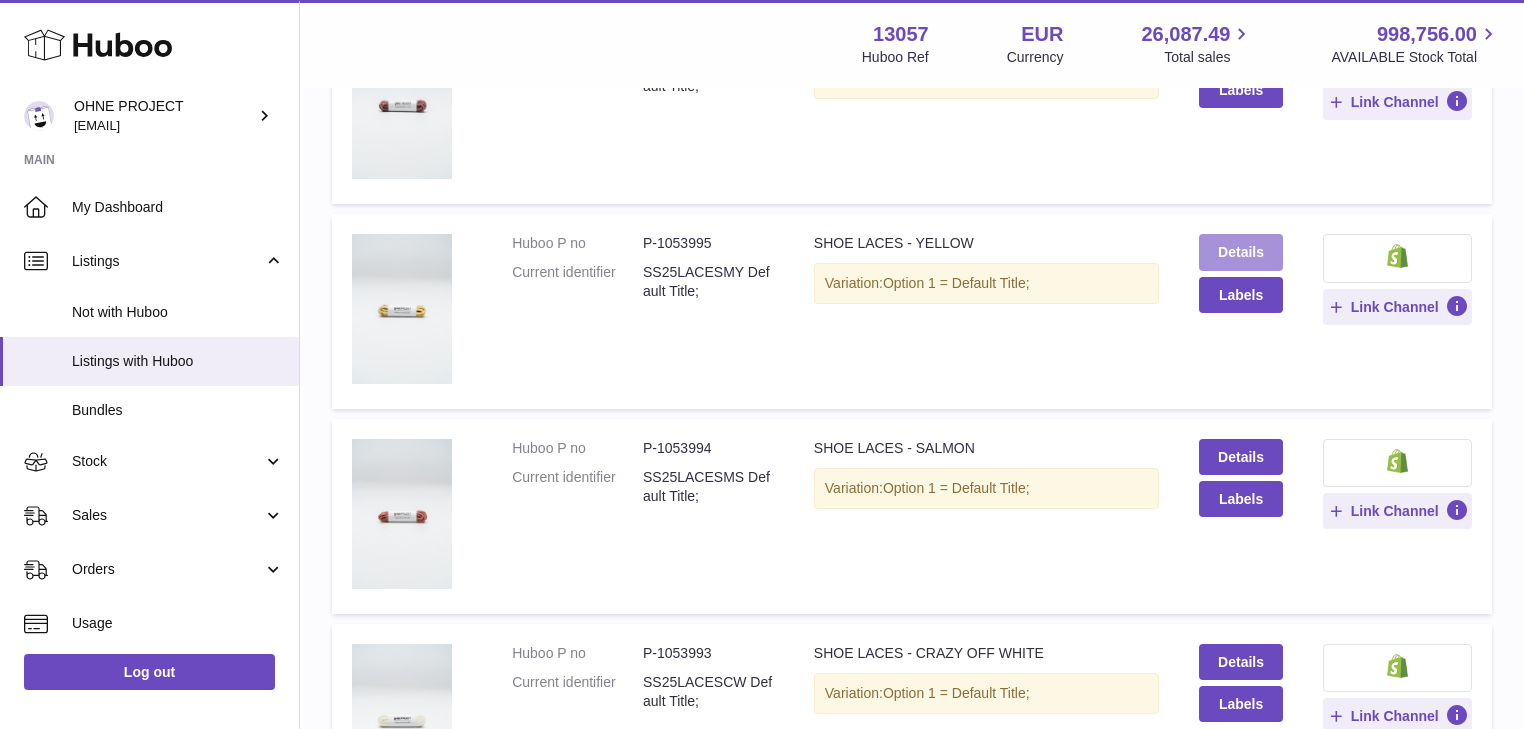 drag, startPoint x: 1246, startPoint y: 260, endPoint x: 1236, endPoint y: 256, distance: 10.770329 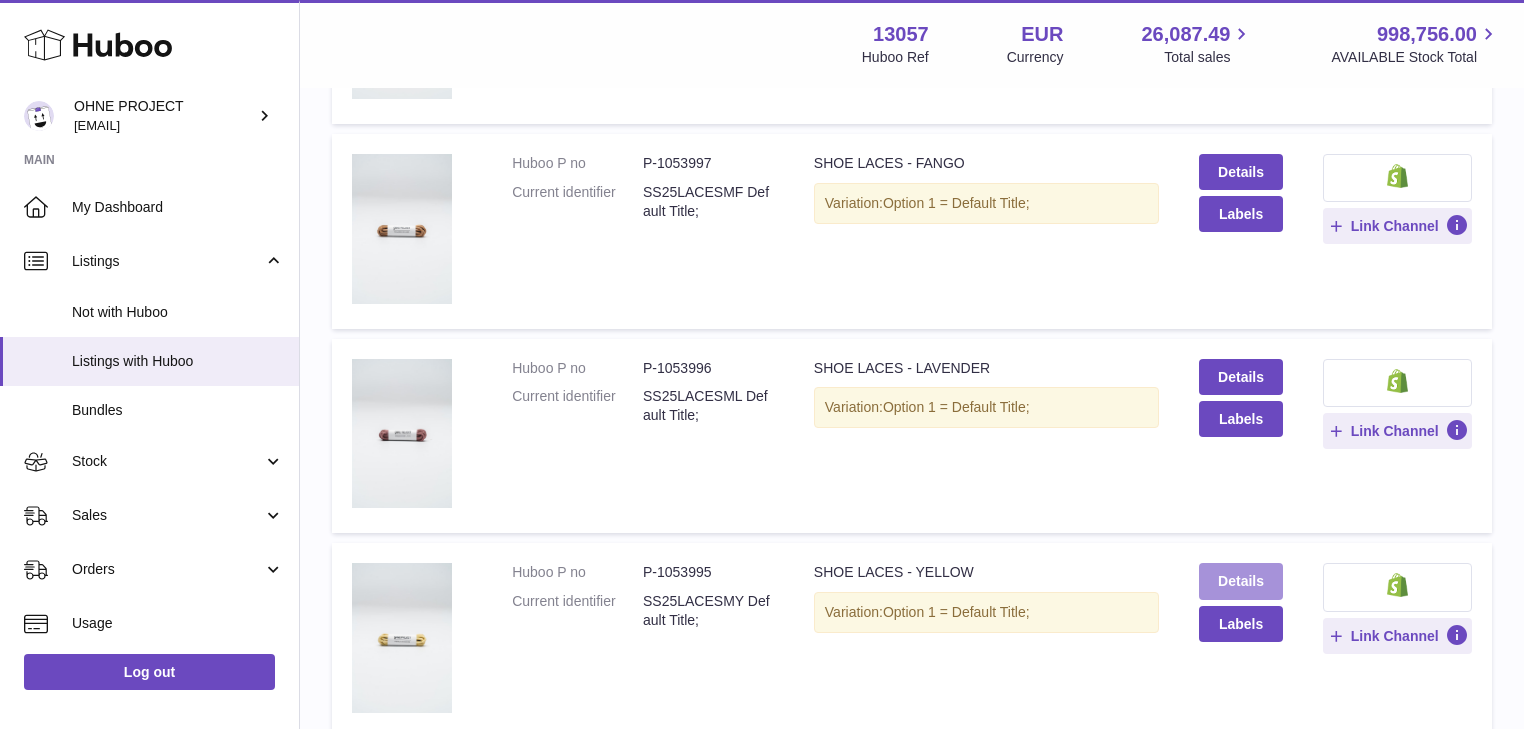 scroll, scrollTop: 480, scrollLeft: 0, axis: vertical 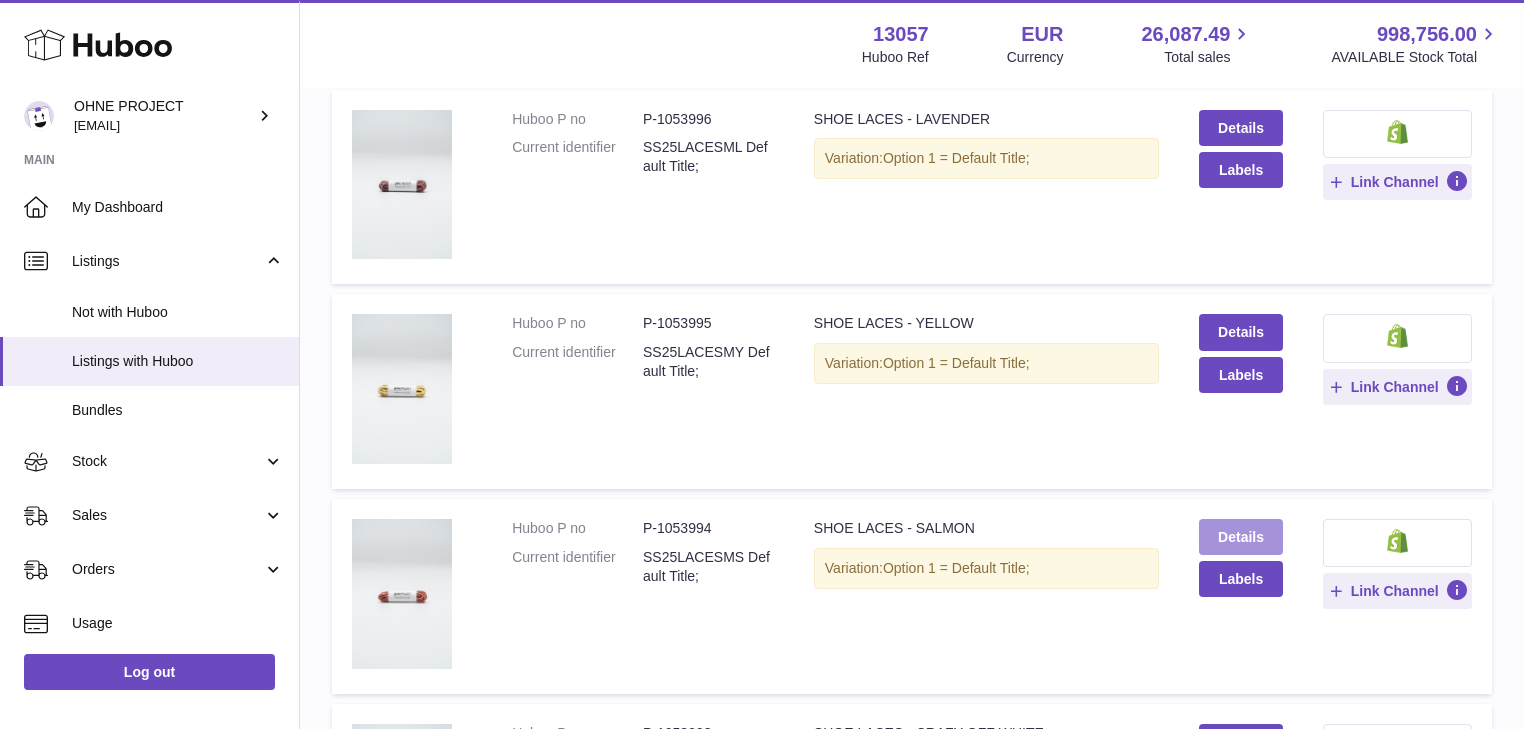 click on "Details" at bounding box center (1241, 537) 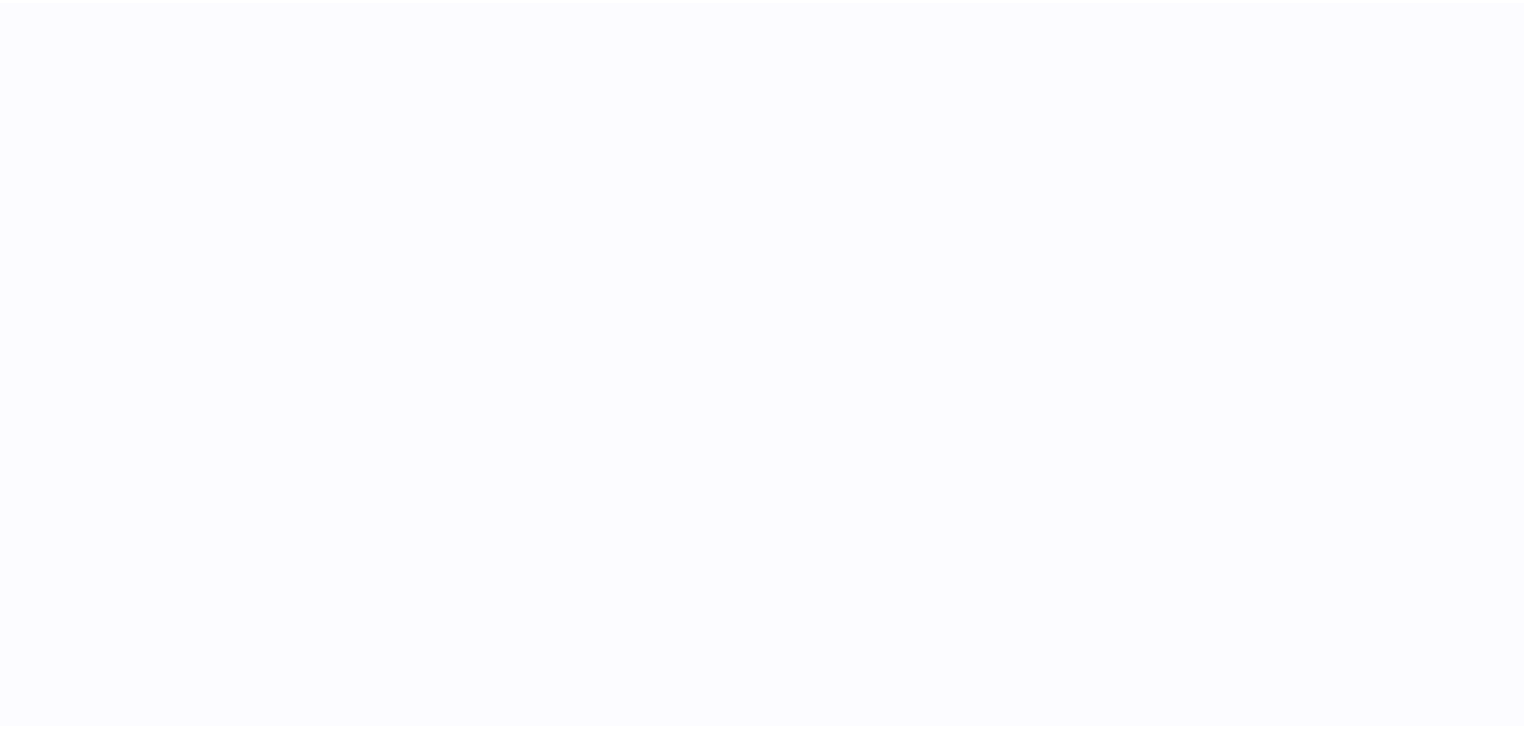 scroll, scrollTop: 0, scrollLeft: 0, axis: both 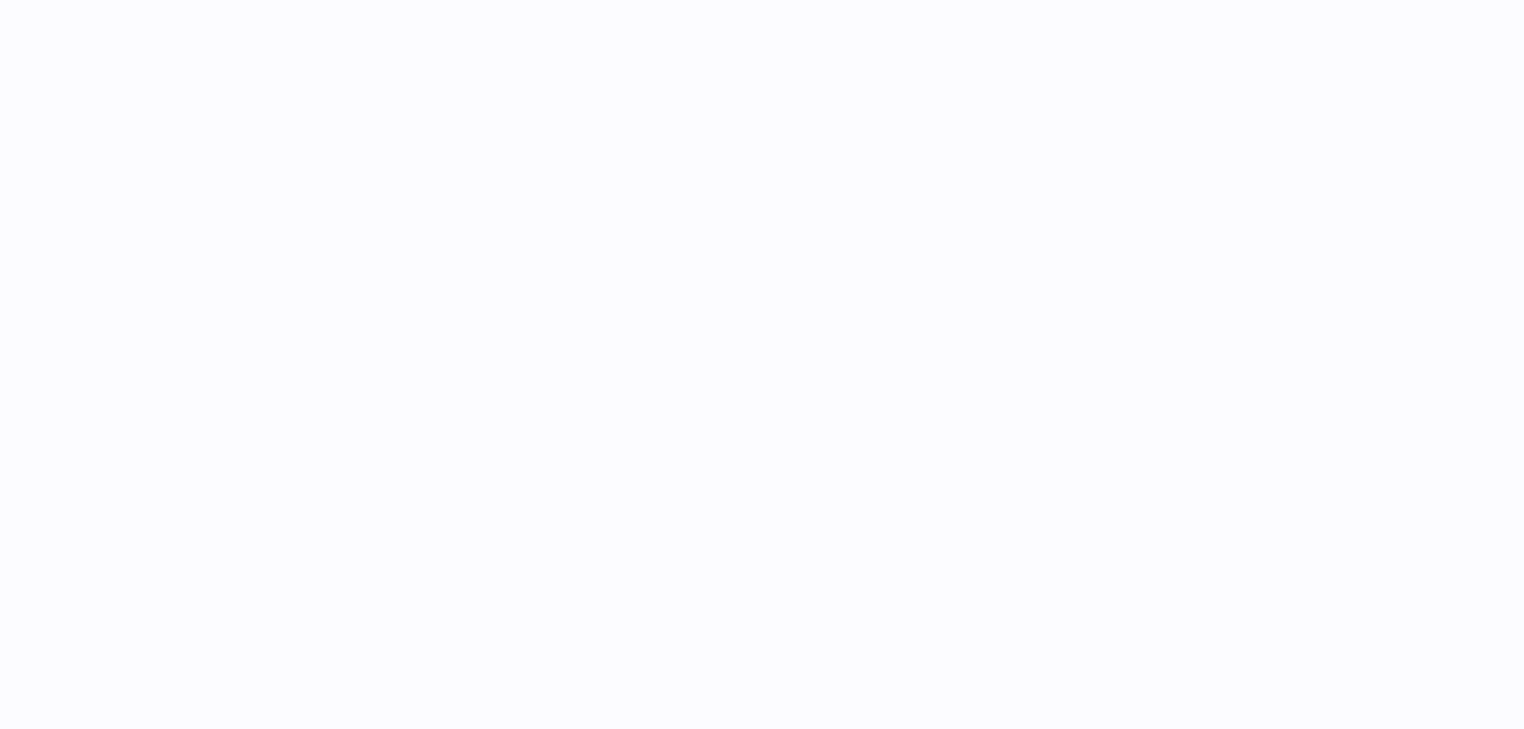 select on "***" 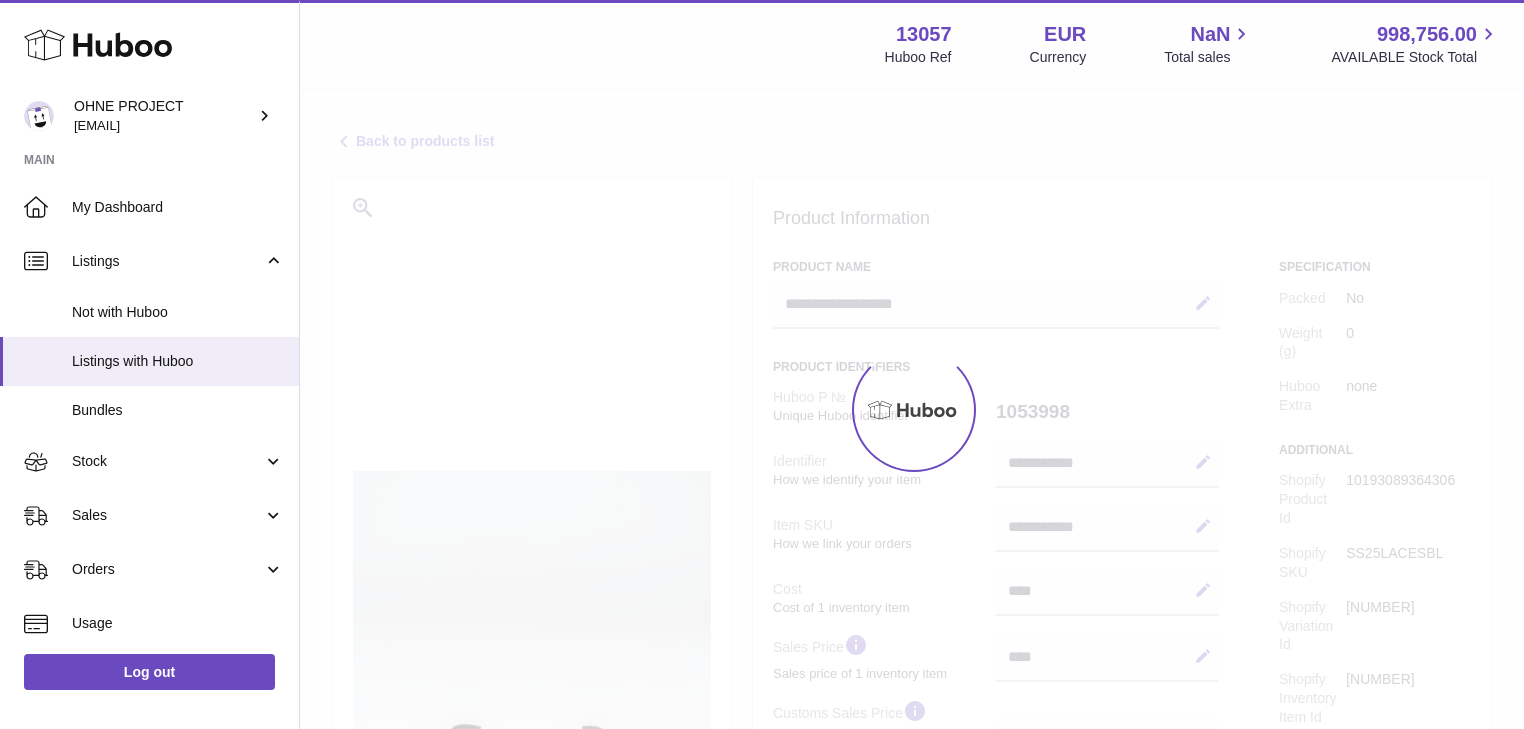 scroll, scrollTop: 0, scrollLeft: 0, axis: both 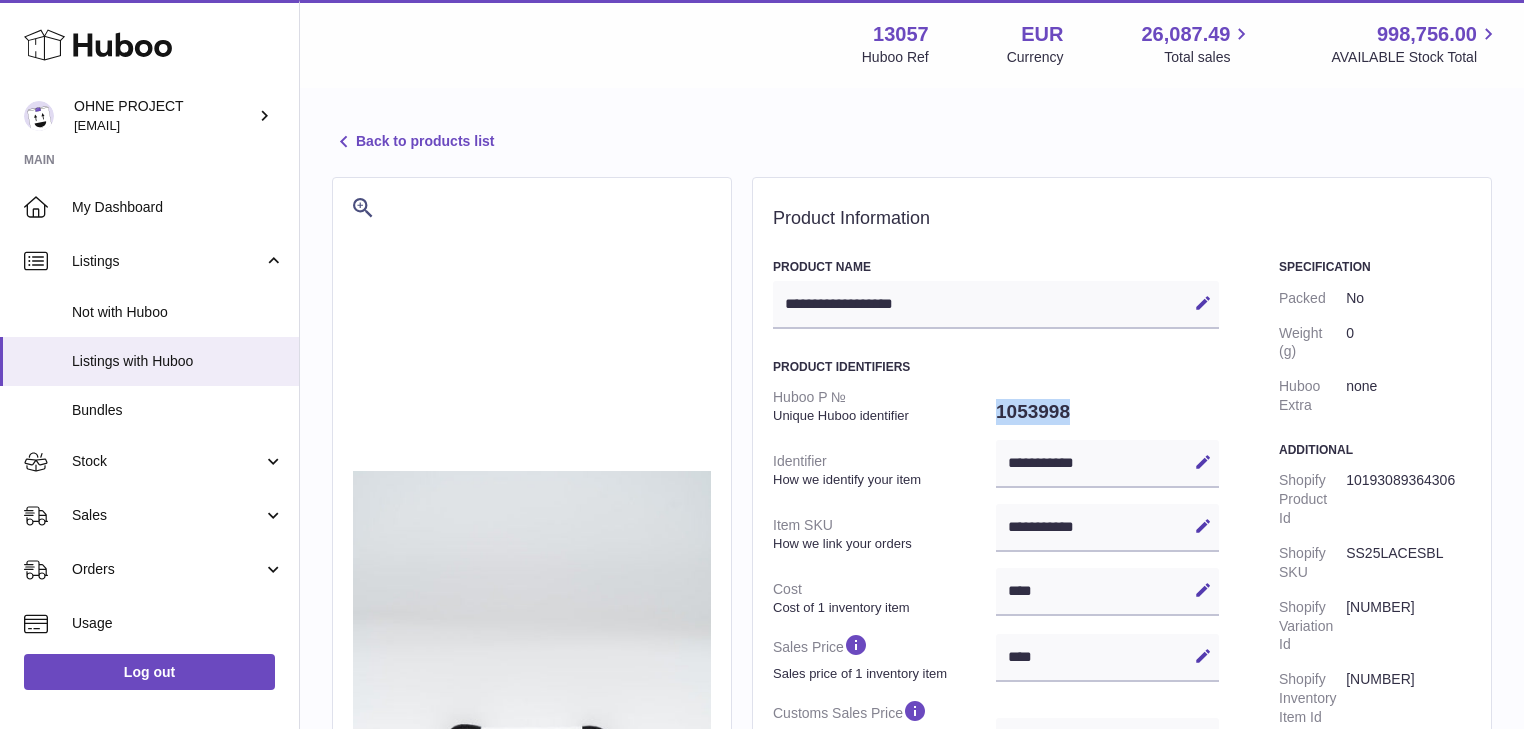 drag, startPoint x: 997, startPoint y: 415, endPoint x: 1065, endPoint y: 414, distance: 68.007355 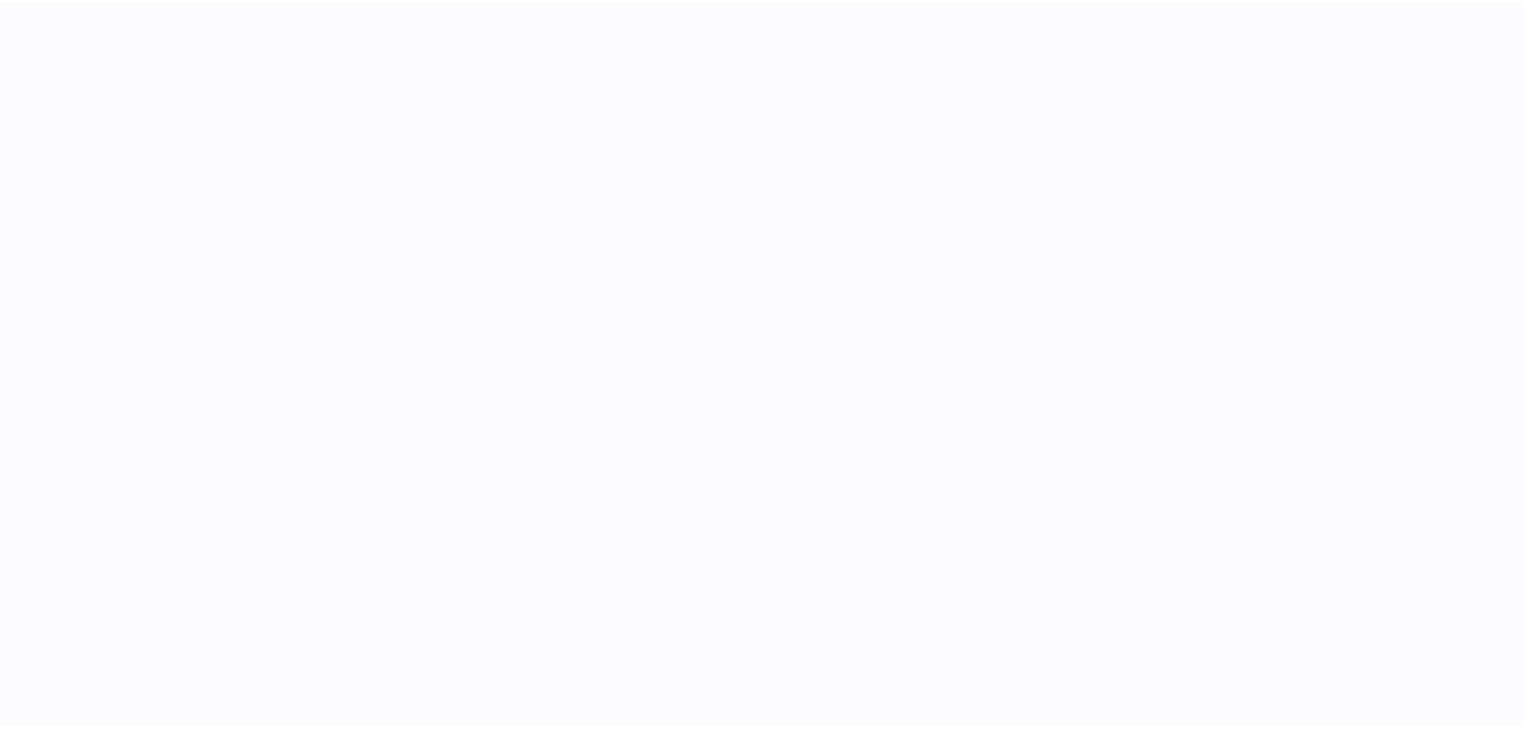 scroll, scrollTop: 0, scrollLeft: 0, axis: both 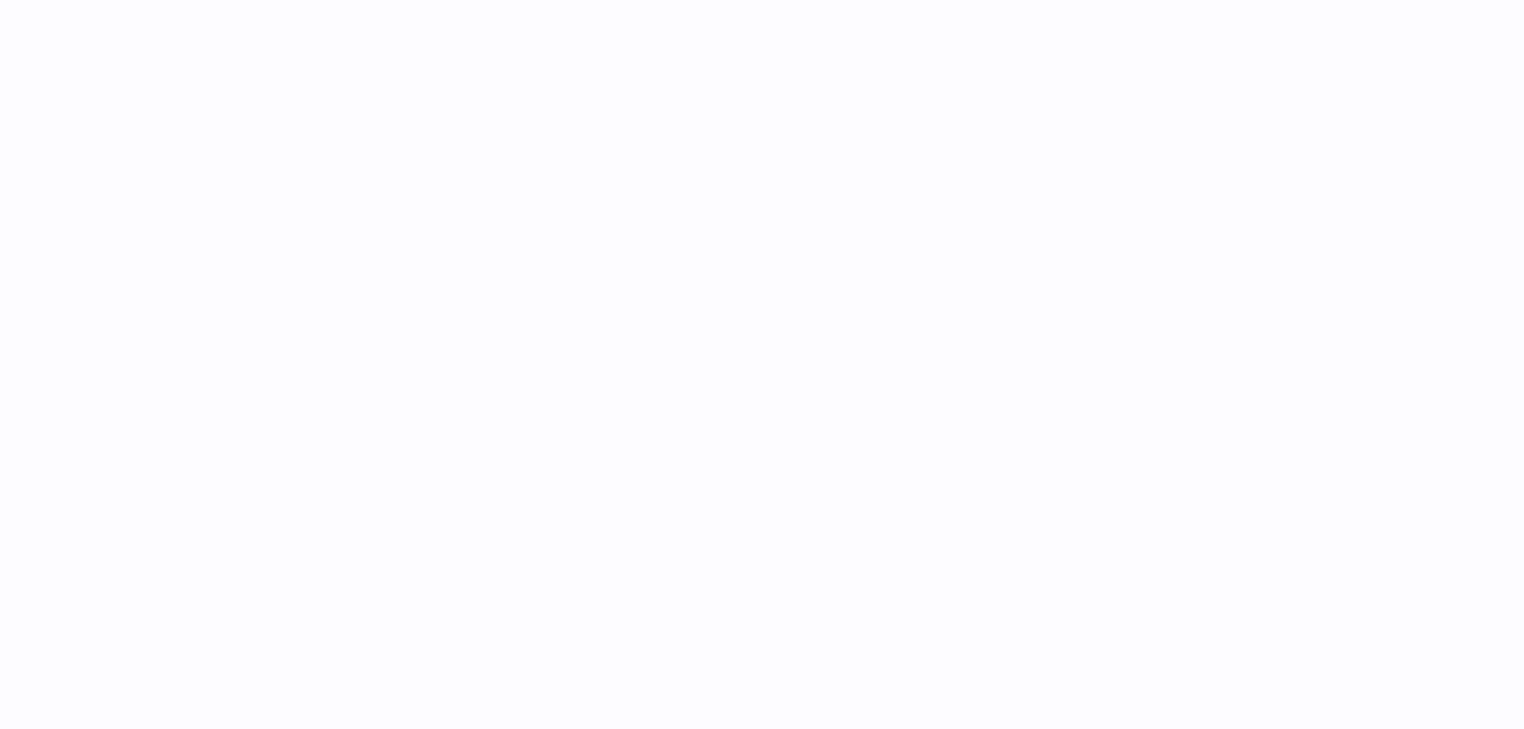 select on "***" 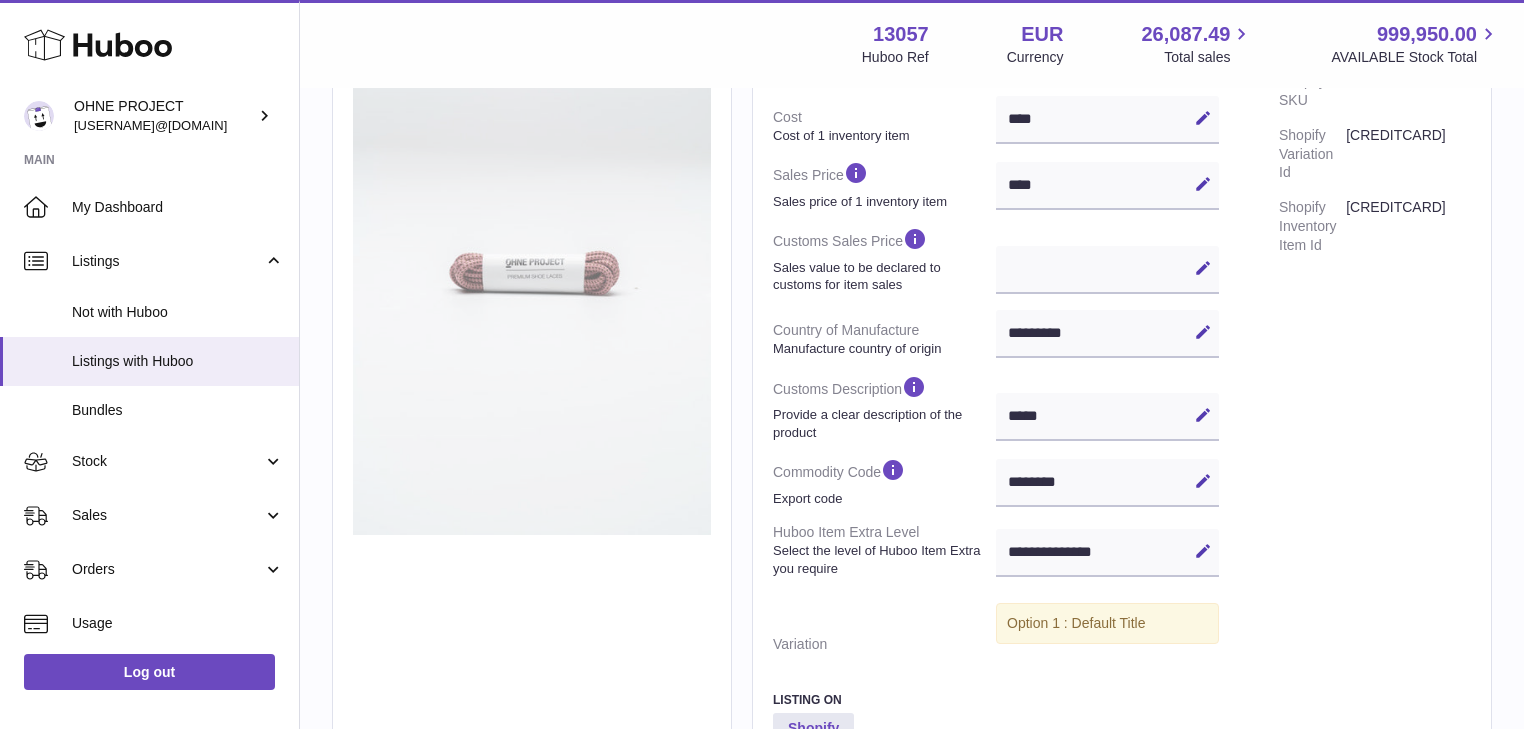 scroll, scrollTop: 480, scrollLeft: 0, axis: vertical 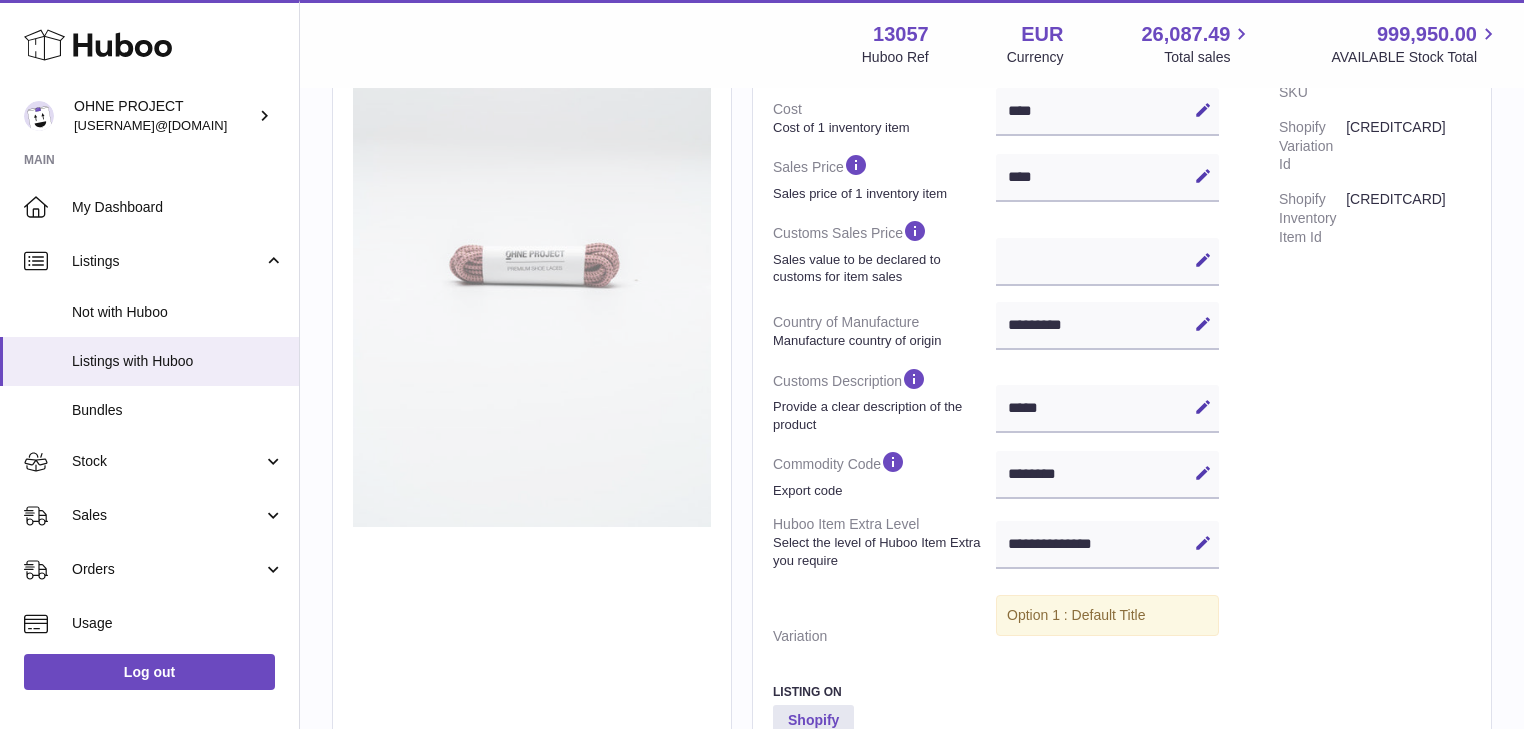 click at bounding box center [532, 259] 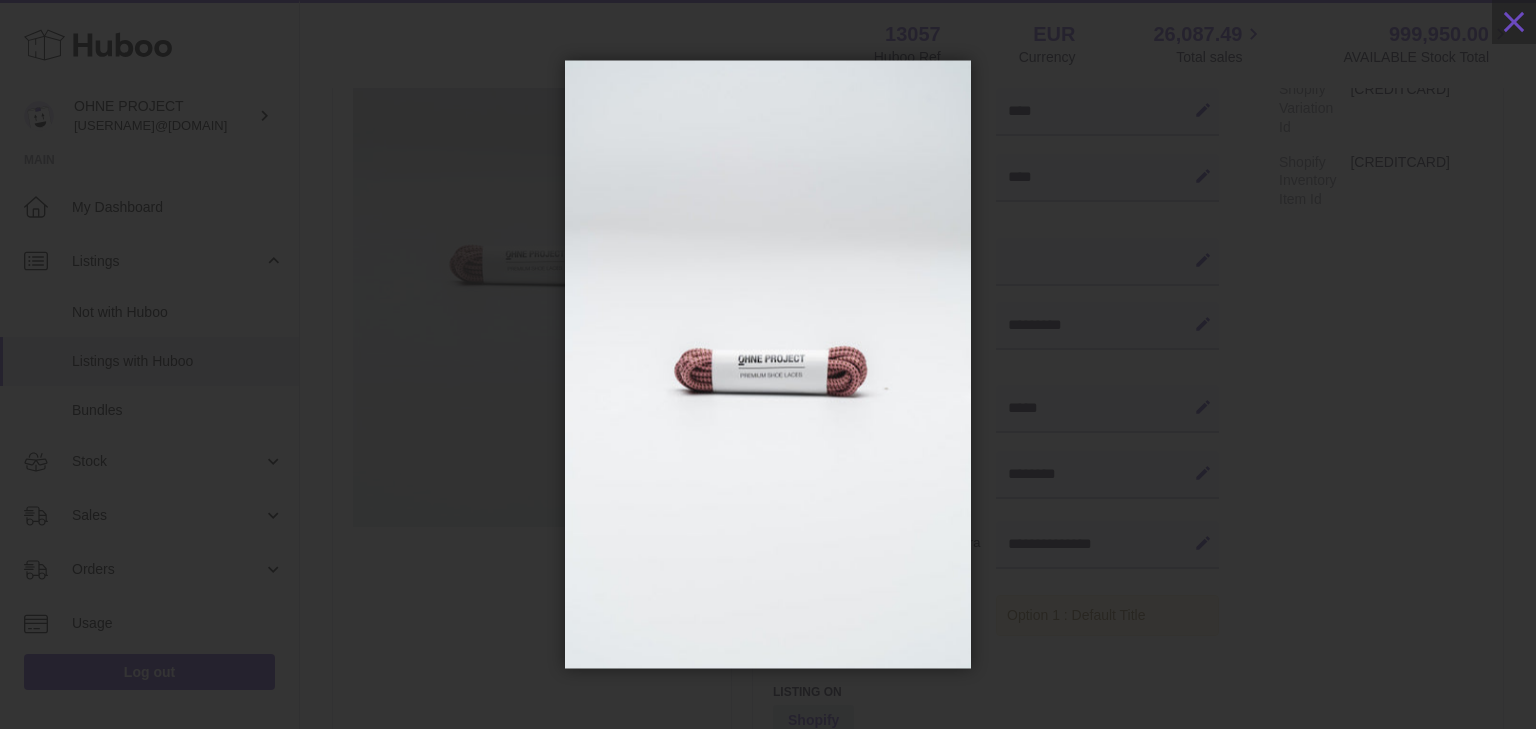 click at bounding box center (768, 364) 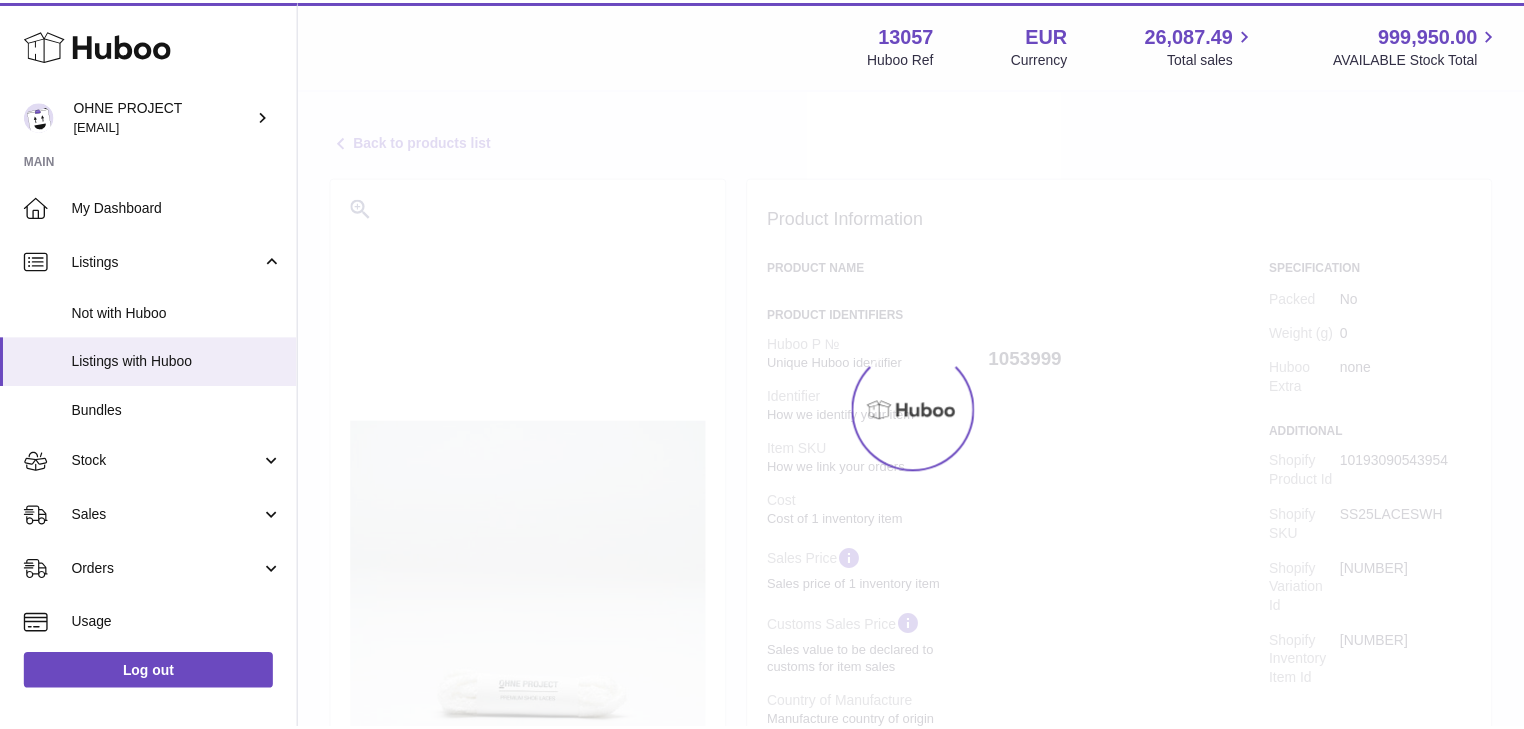 scroll, scrollTop: 0, scrollLeft: 0, axis: both 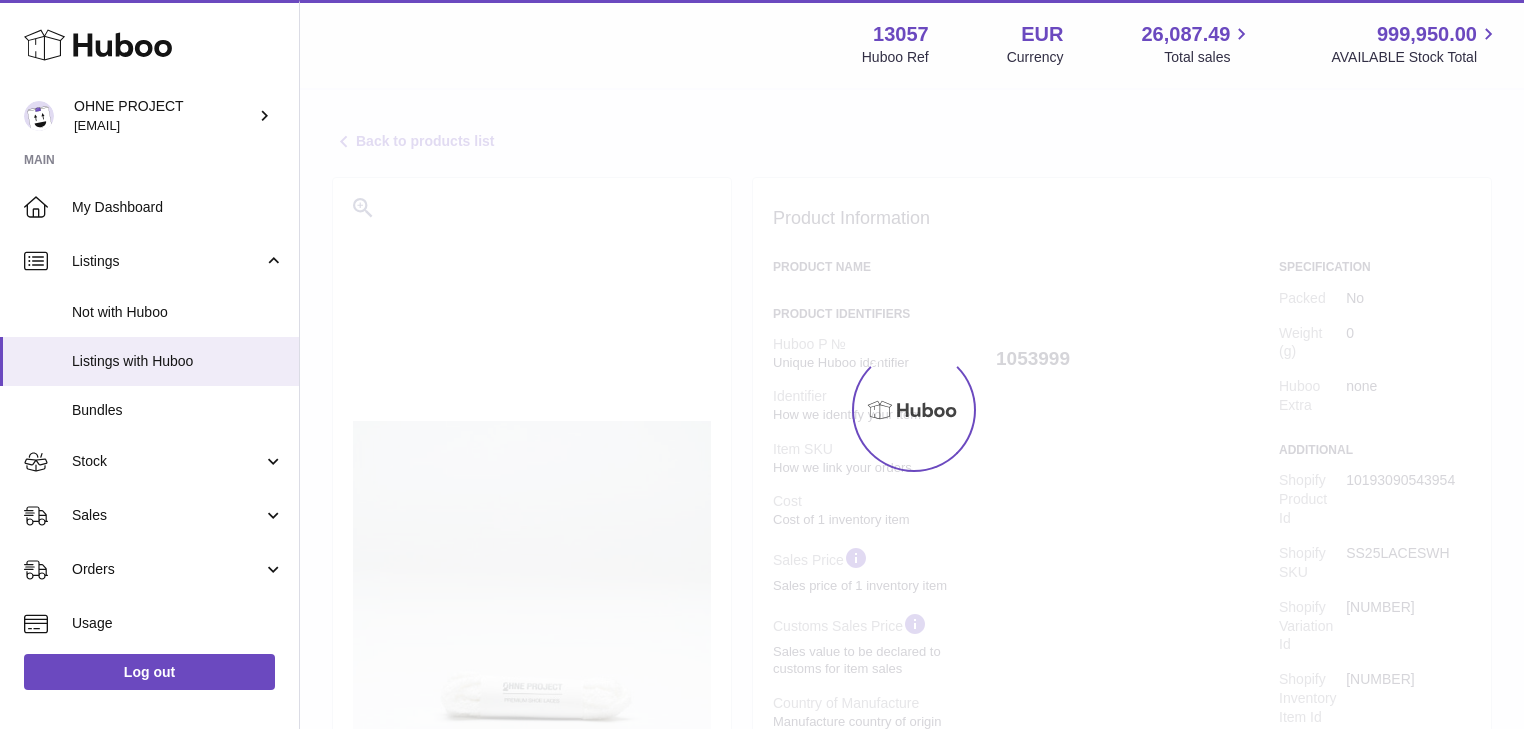 select on "***" 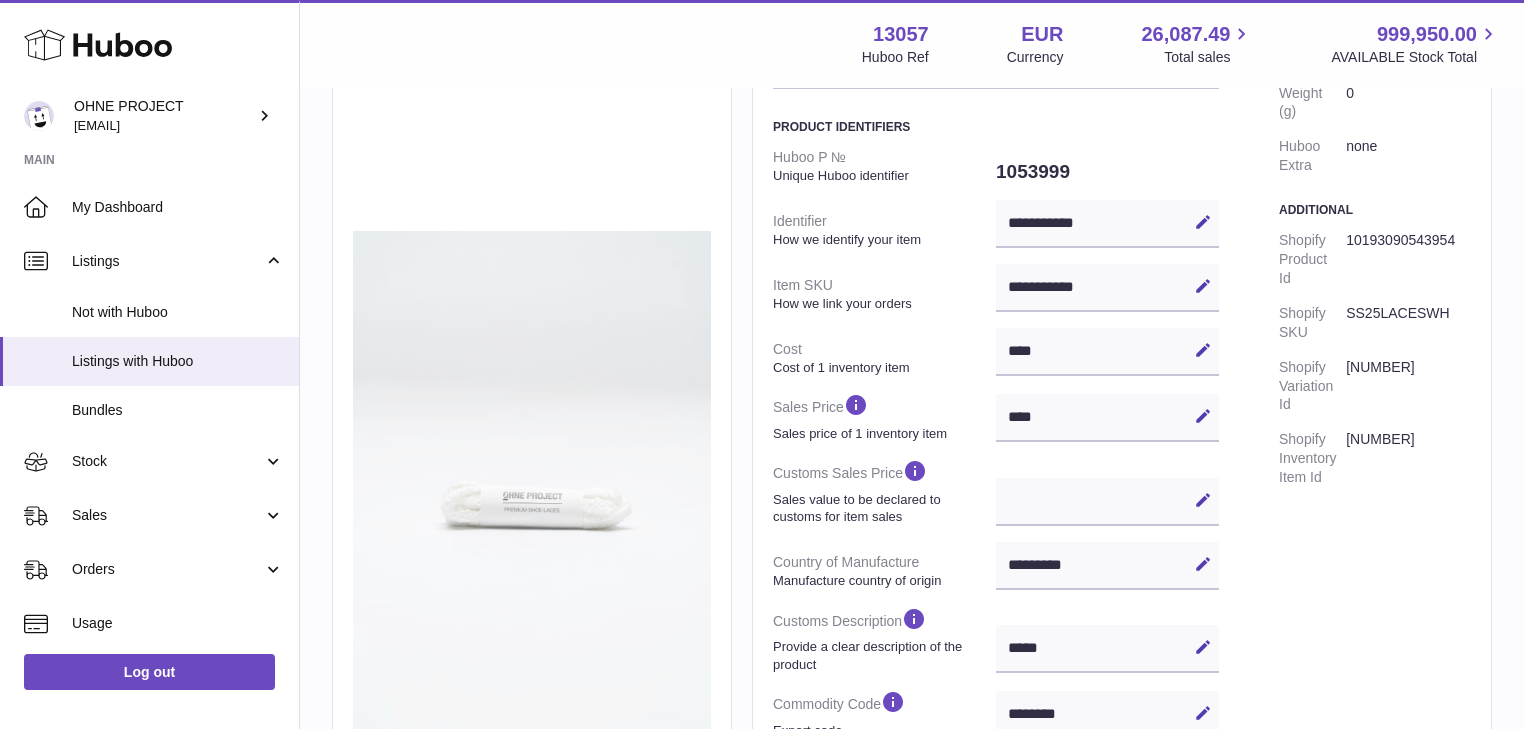 scroll, scrollTop: 400, scrollLeft: 0, axis: vertical 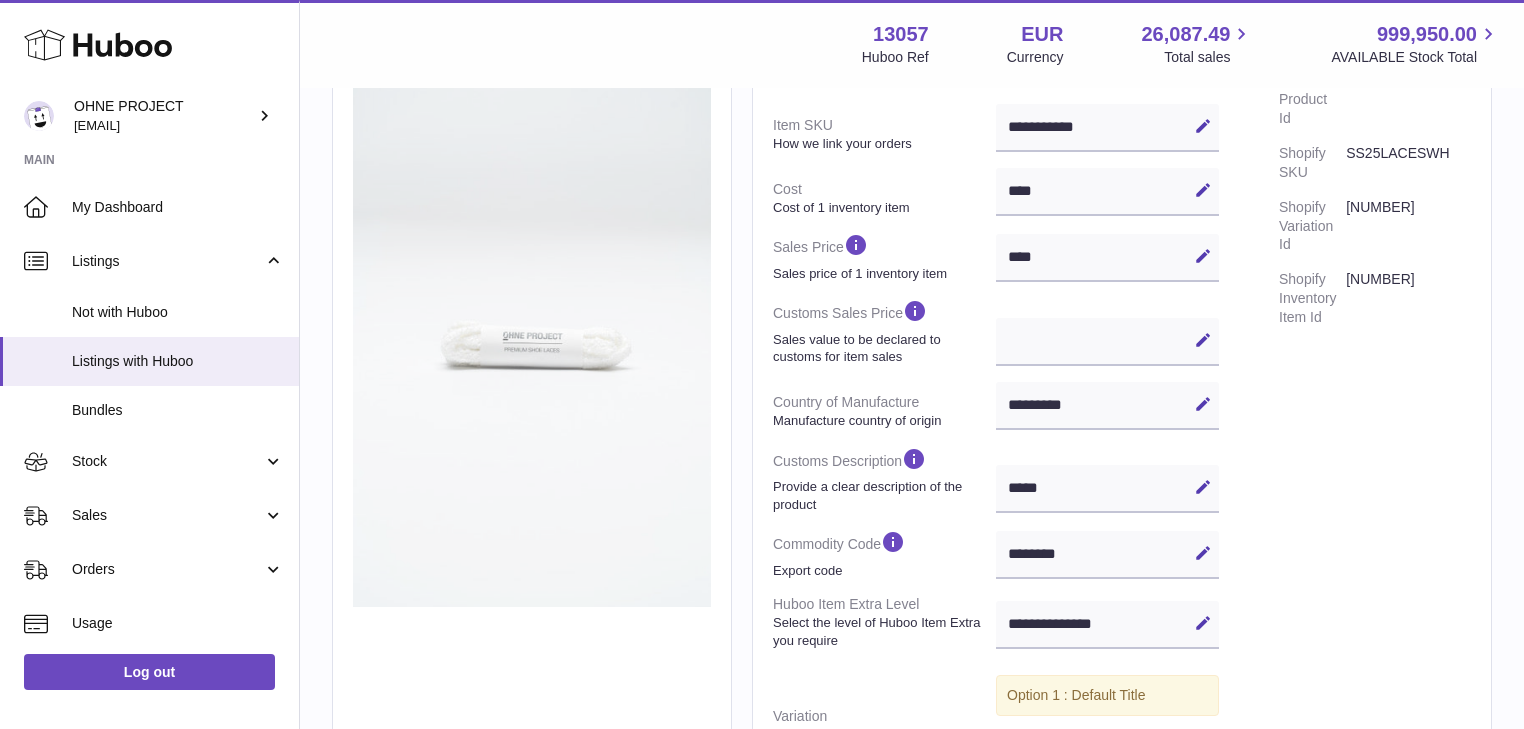 click at bounding box center (532, 339) 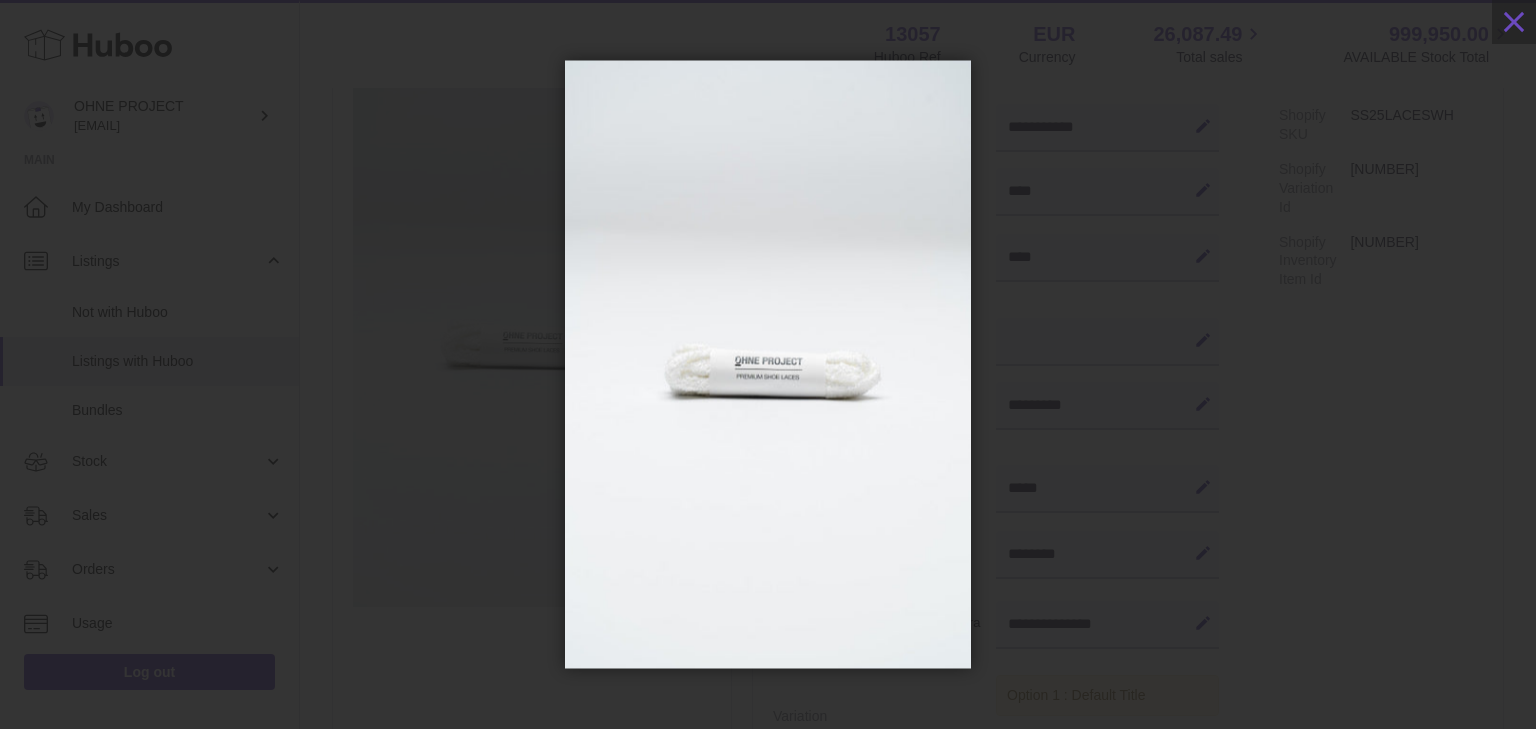 click at bounding box center [768, 364] 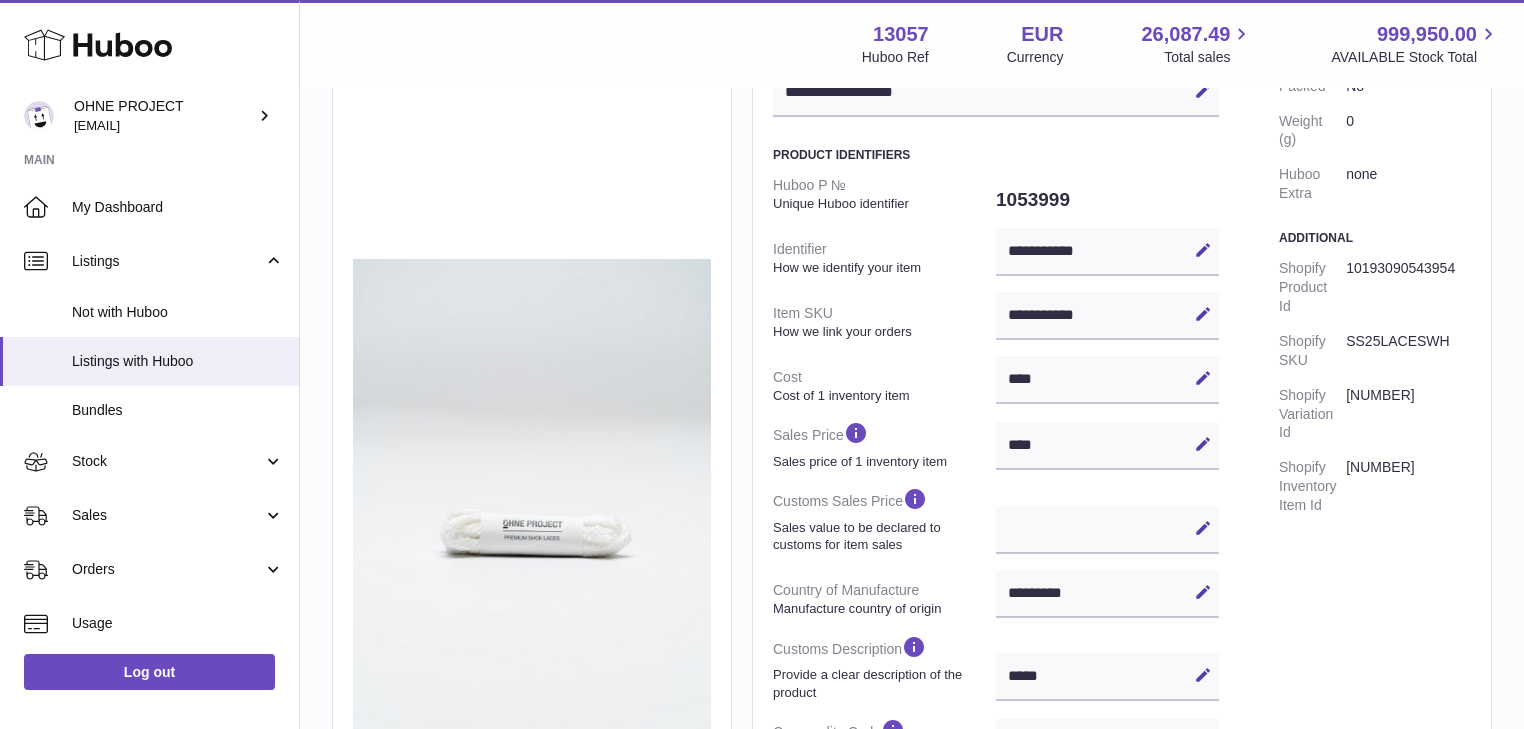 scroll, scrollTop: 0, scrollLeft: 0, axis: both 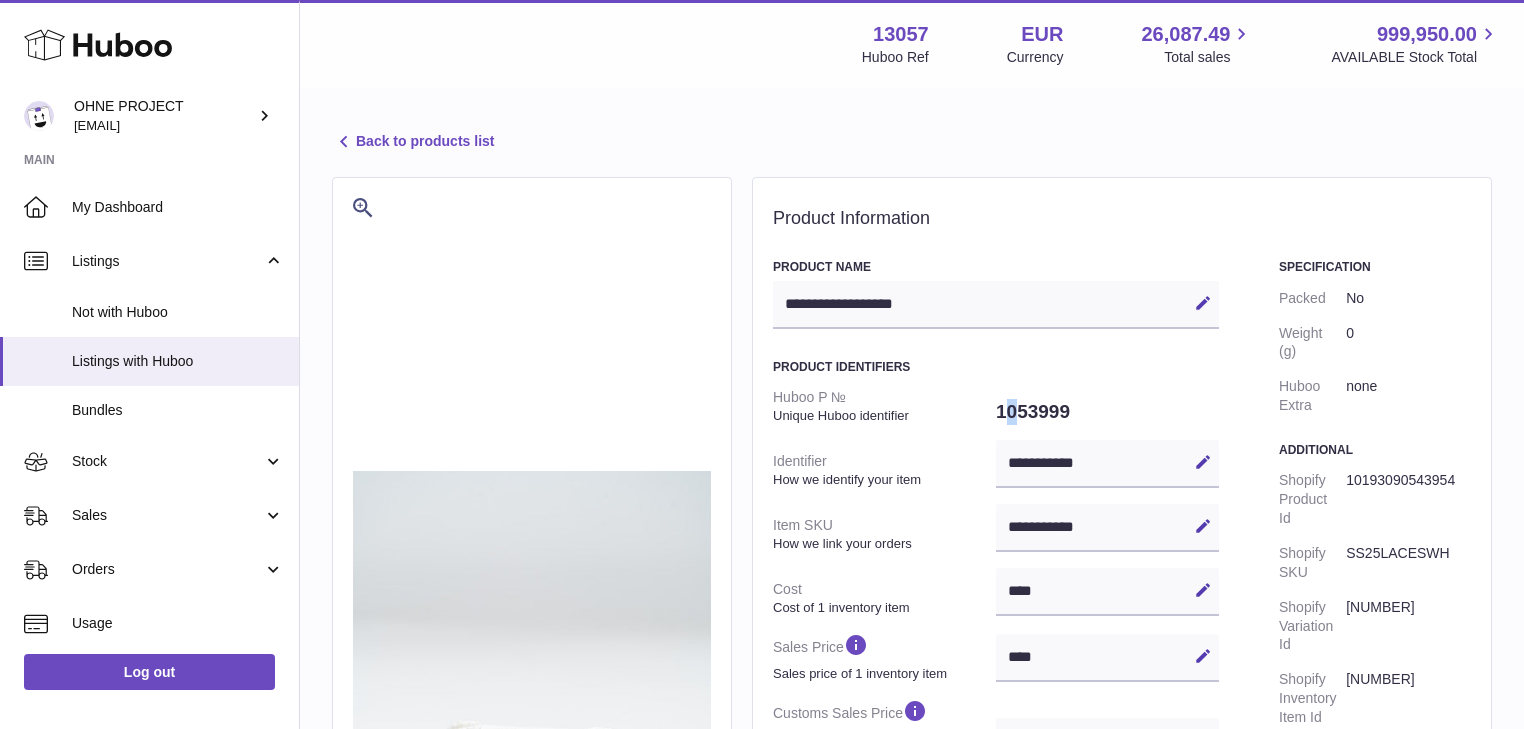 click on "1053999" at bounding box center (1107, 412) 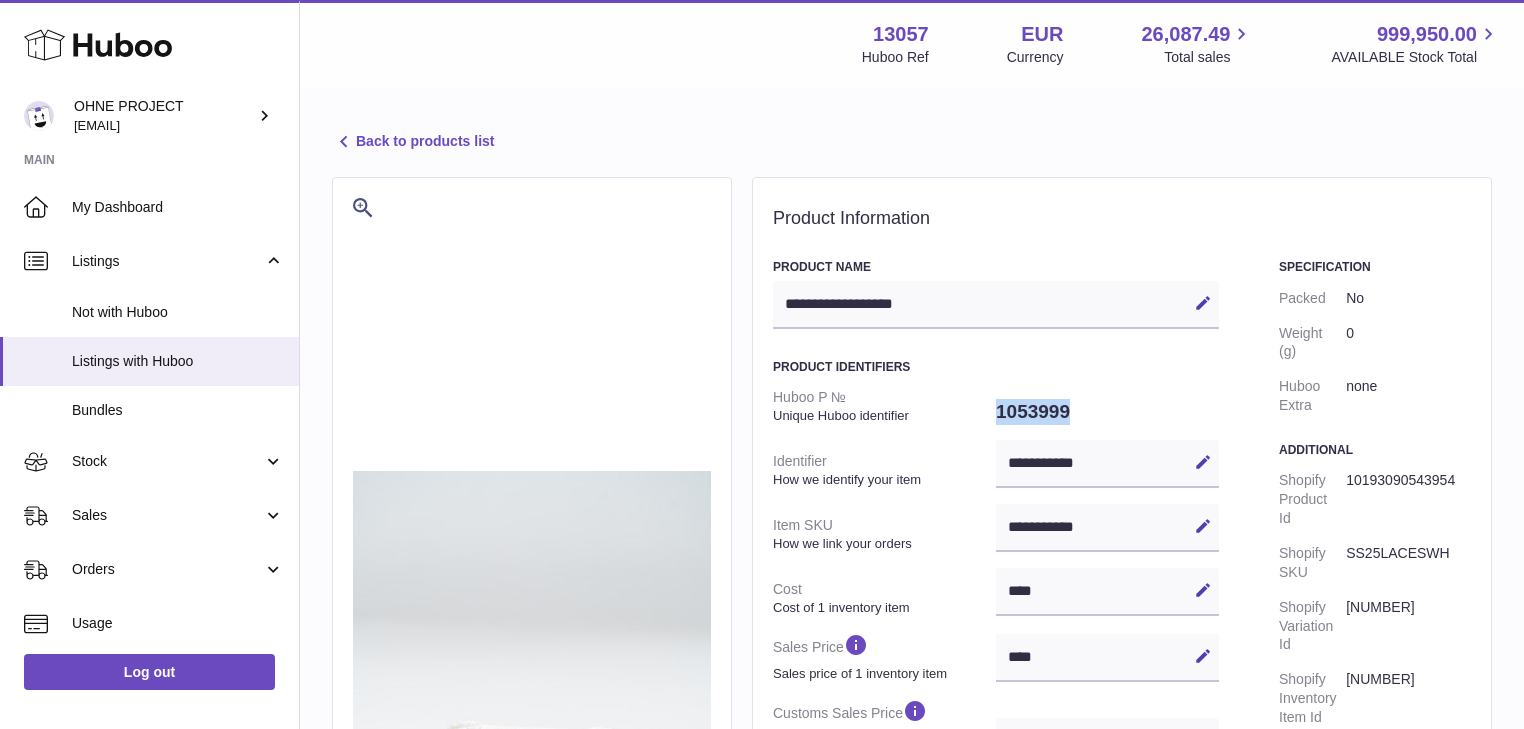 drag, startPoint x: 980, startPoint y: 412, endPoint x: 1085, endPoint y: 408, distance: 105.076164 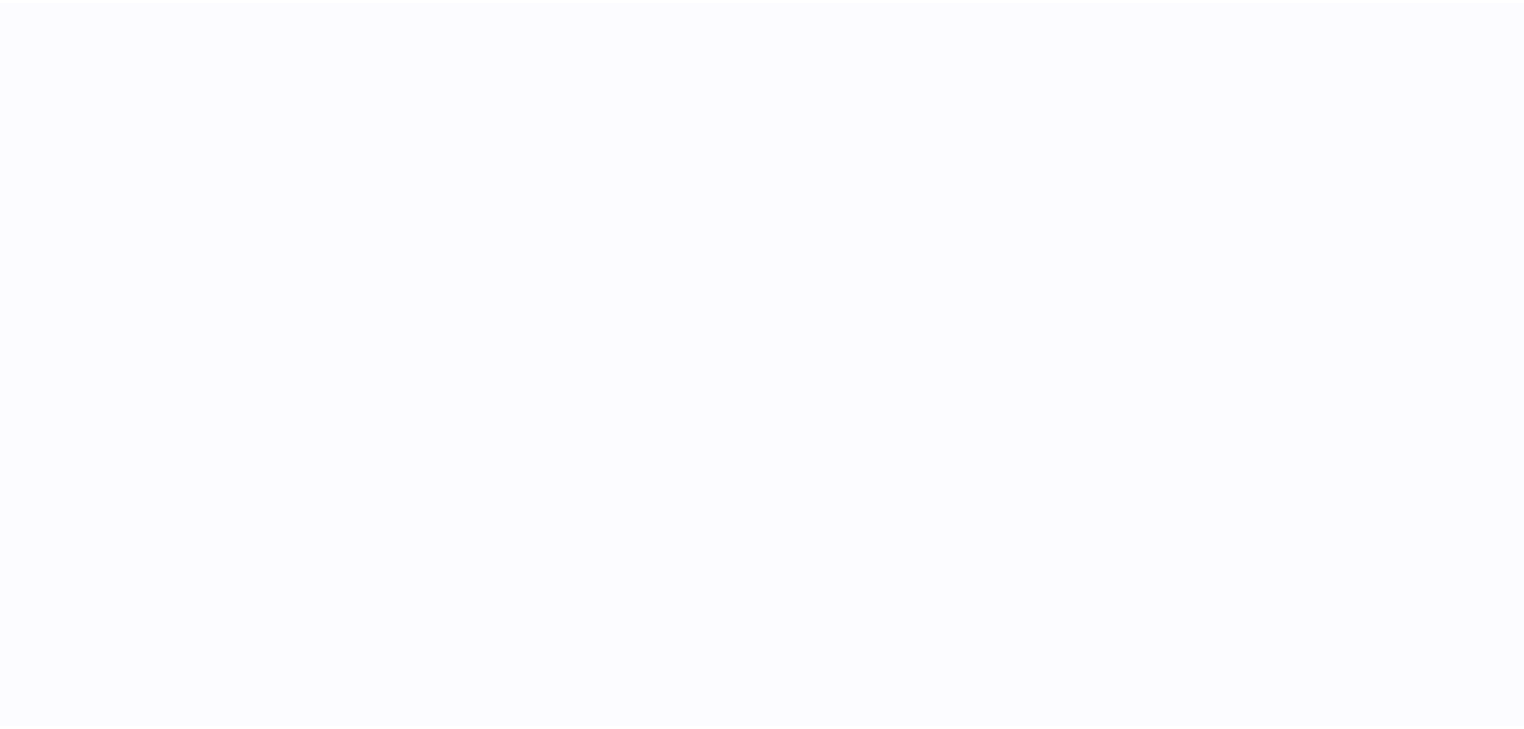 scroll, scrollTop: 0, scrollLeft: 0, axis: both 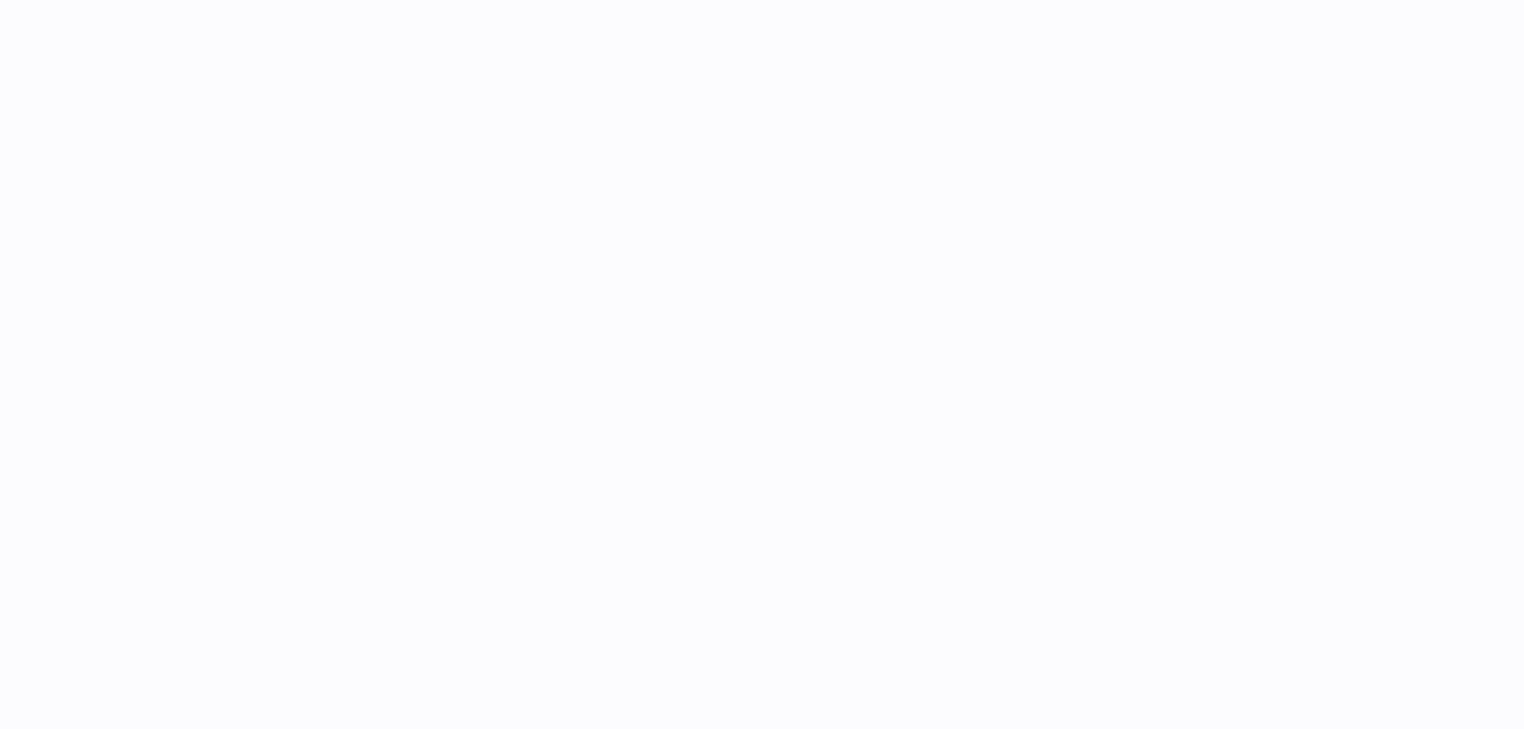 select on "***" 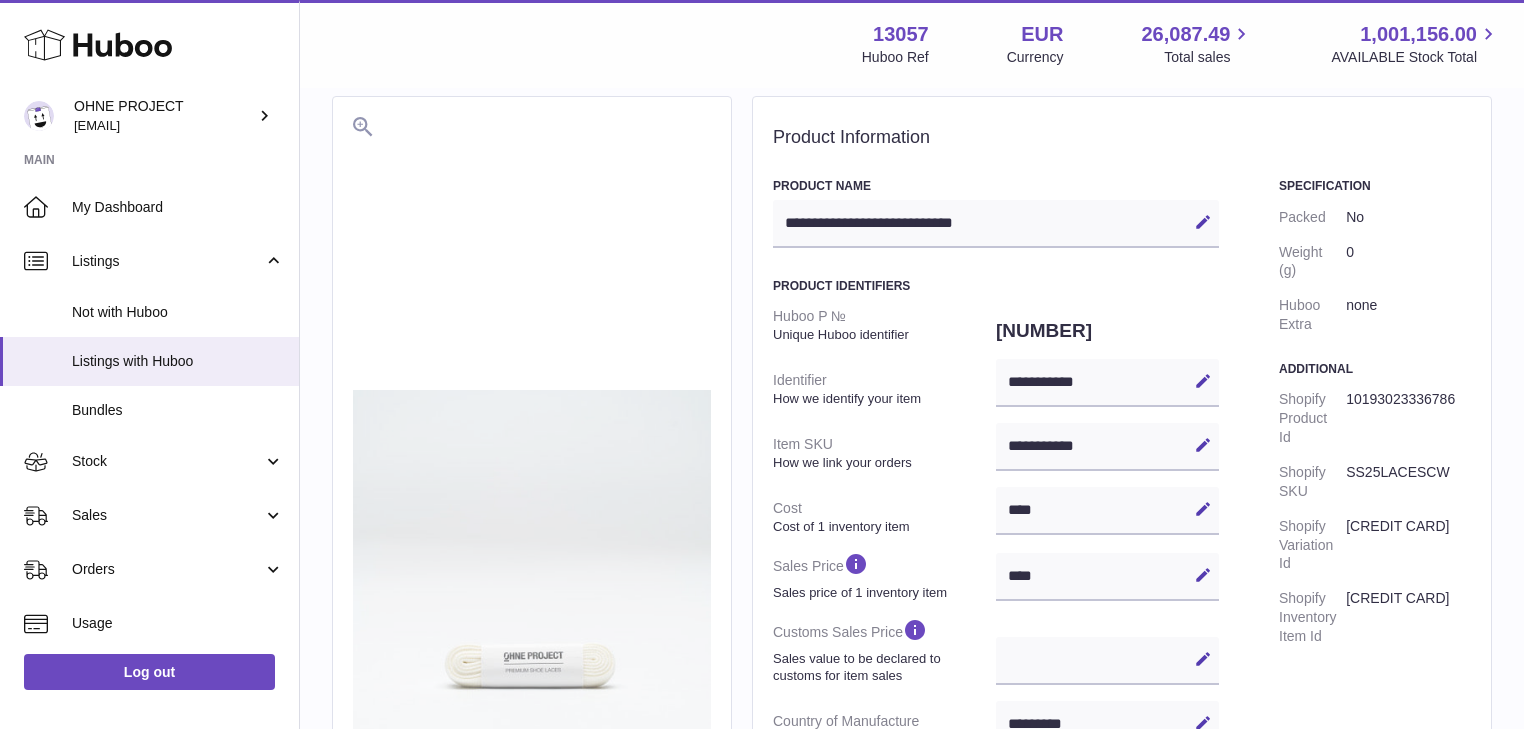 scroll, scrollTop: 320, scrollLeft: 0, axis: vertical 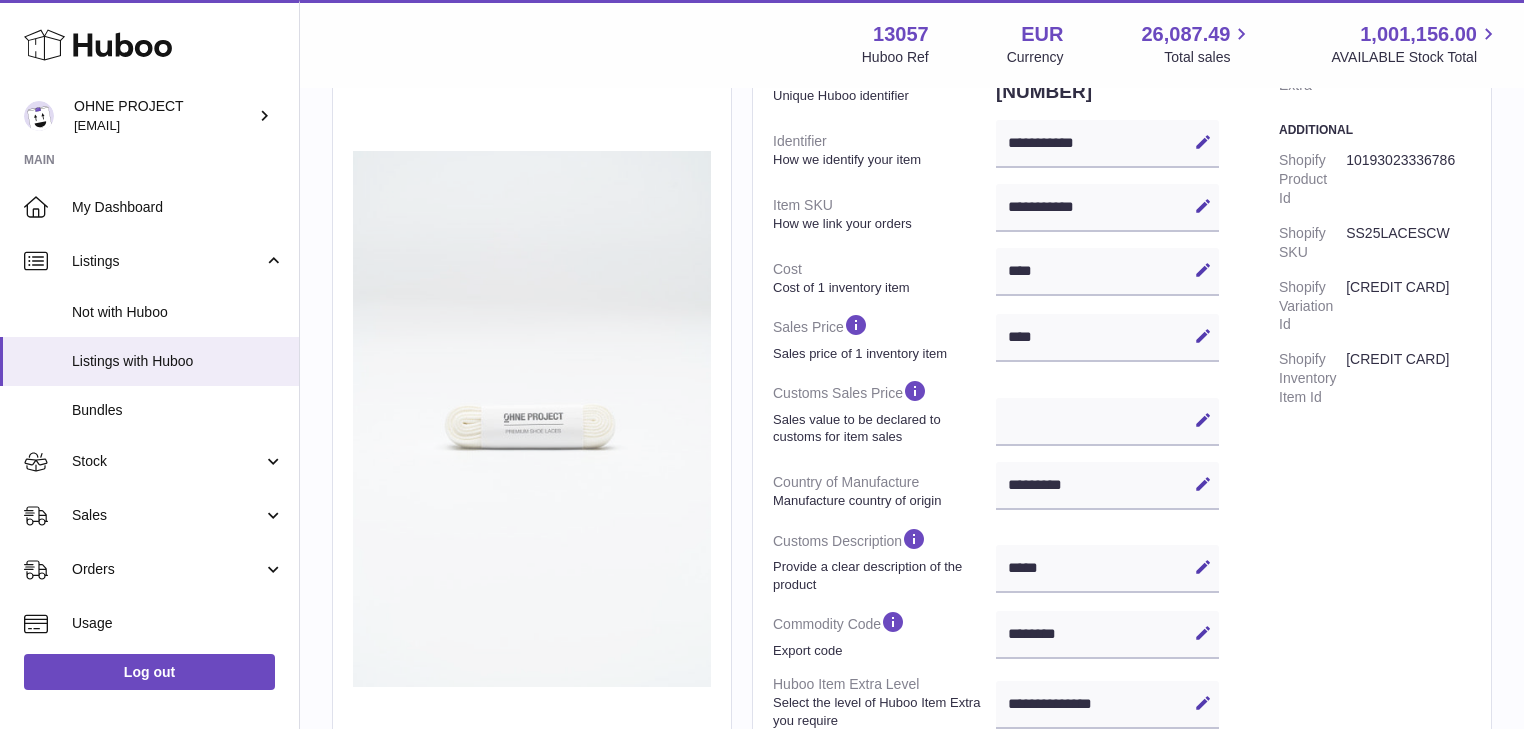 click at bounding box center (532, 419) 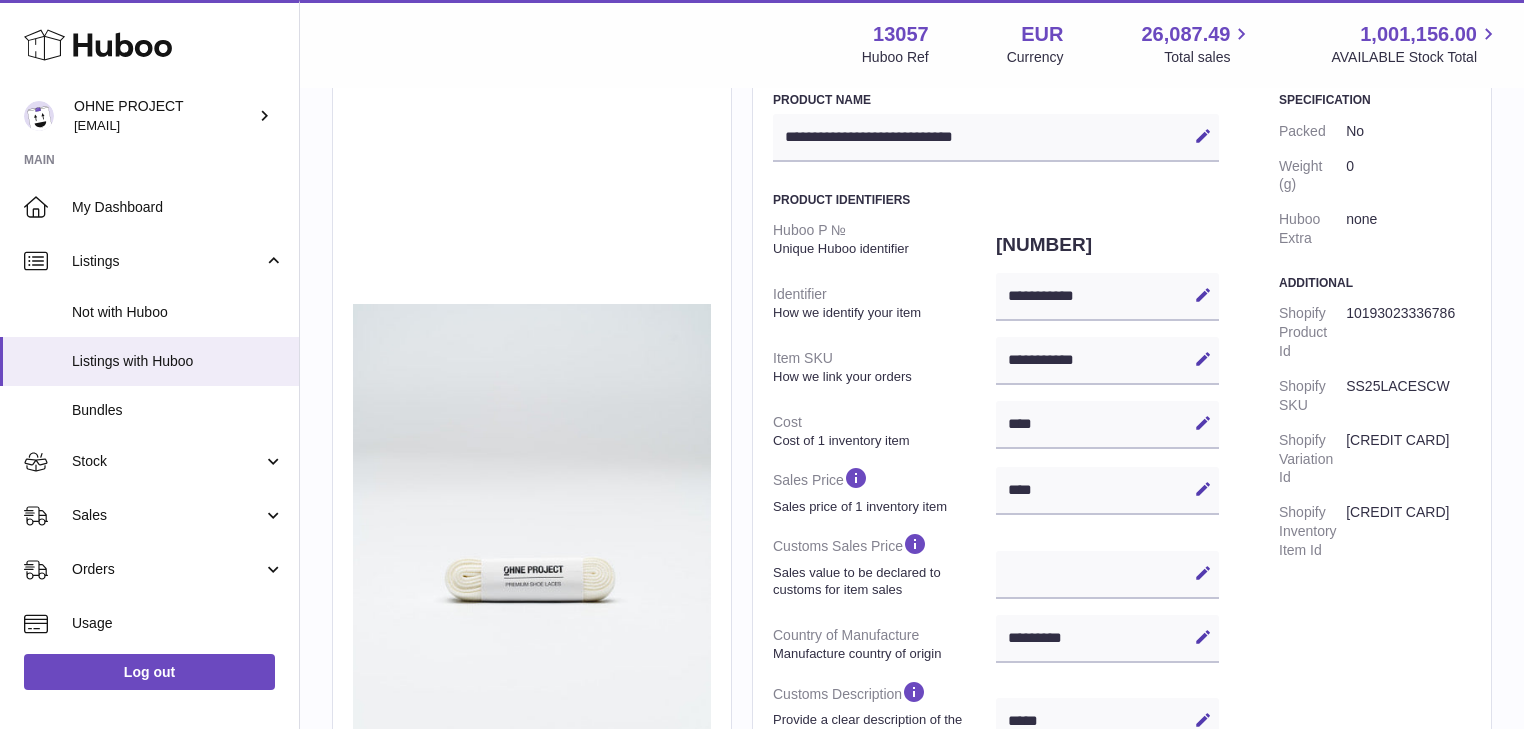 scroll, scrollTop: 160, scrollLeft: 0, axis: vertical 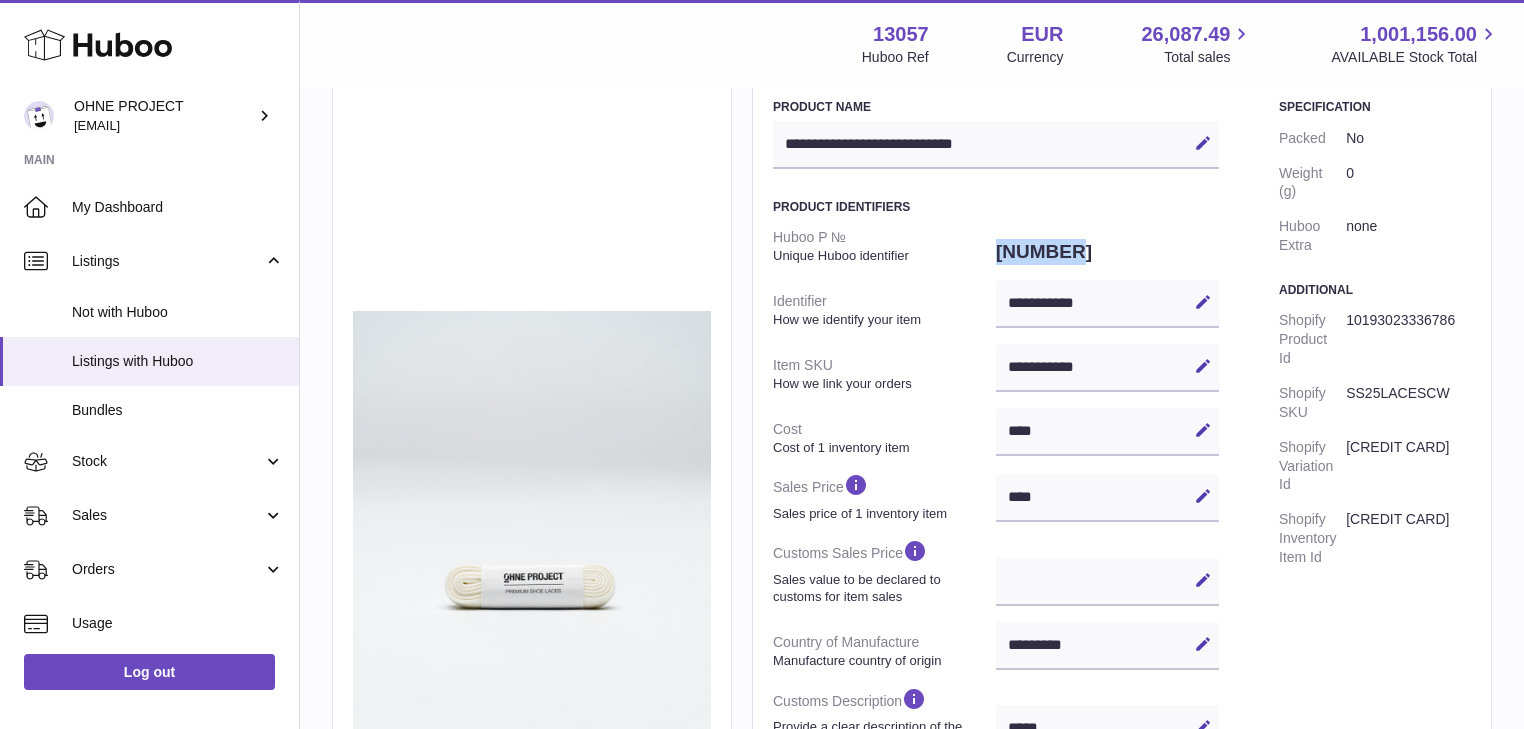 drag, startPoint x: 984, startPoint y: 248, endPoint x: 1104, endPoint y: 254, distance: 120.14991 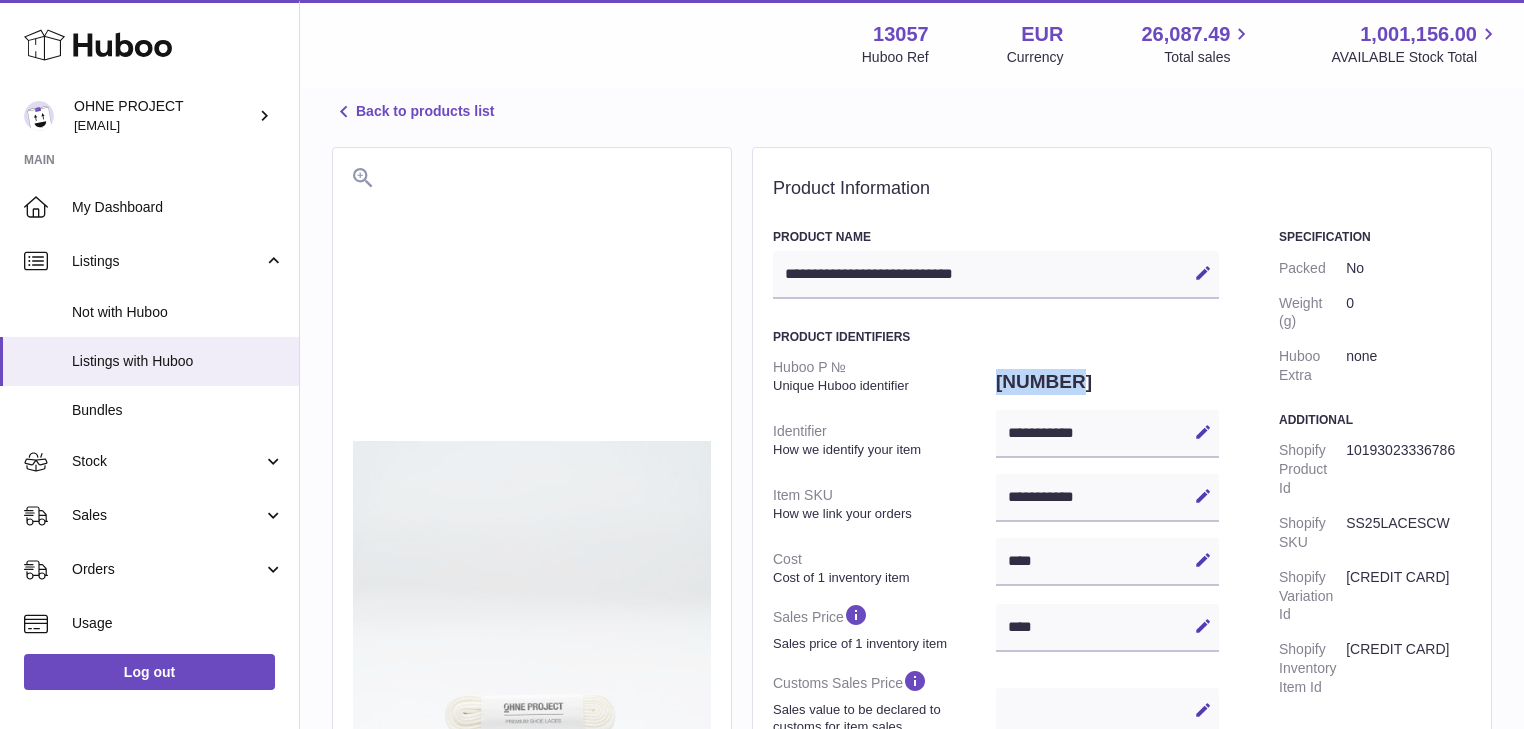 scroll, scrollTop: 0, scrollLeft: 0, axis: both 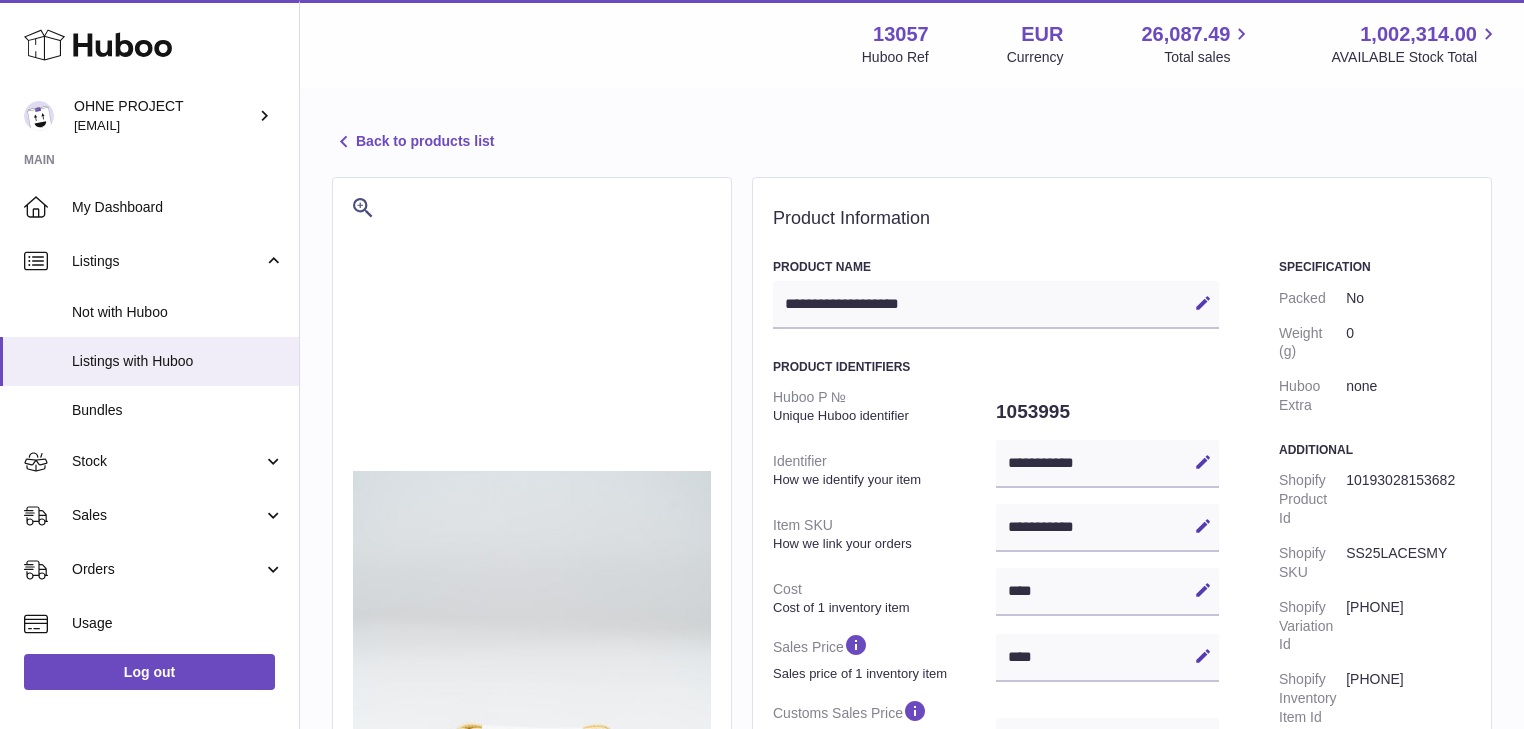 select on "***" 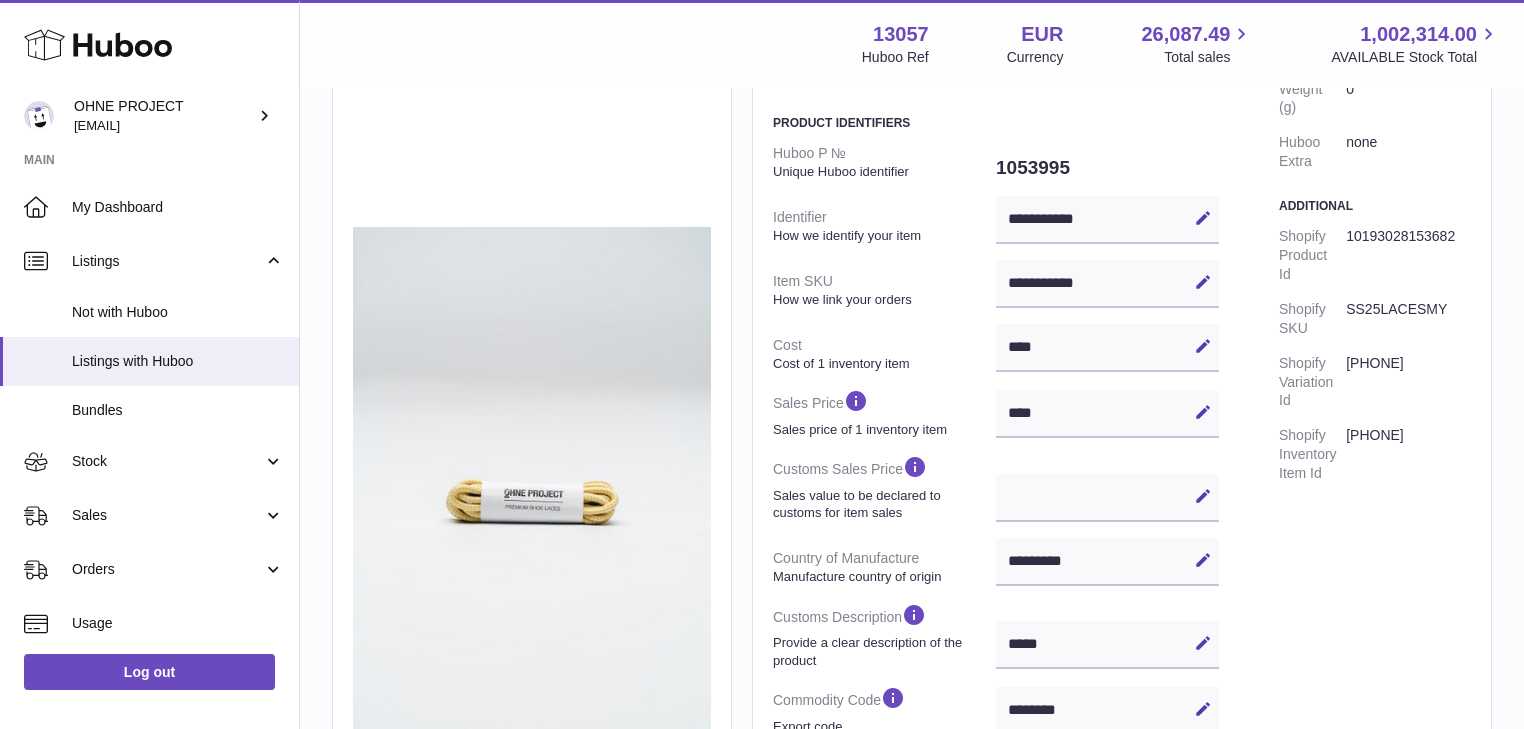 scroll, scrollTop: 160, scrollLeft: 0, axis: vertical 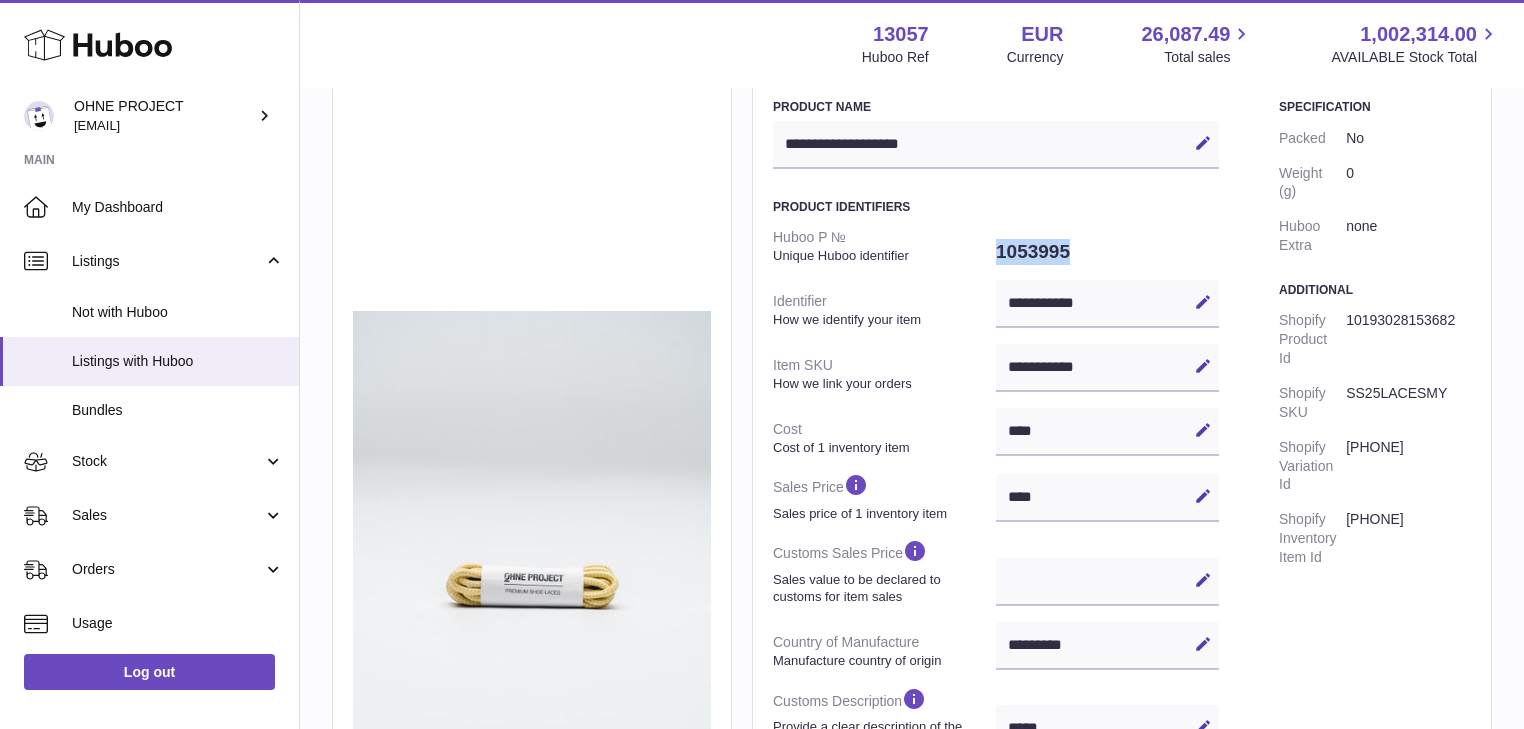 drag, startPoint x: 985, startPoint y: 260, endPoint x: 1061, endPoint y: 245, distance: 77.46612 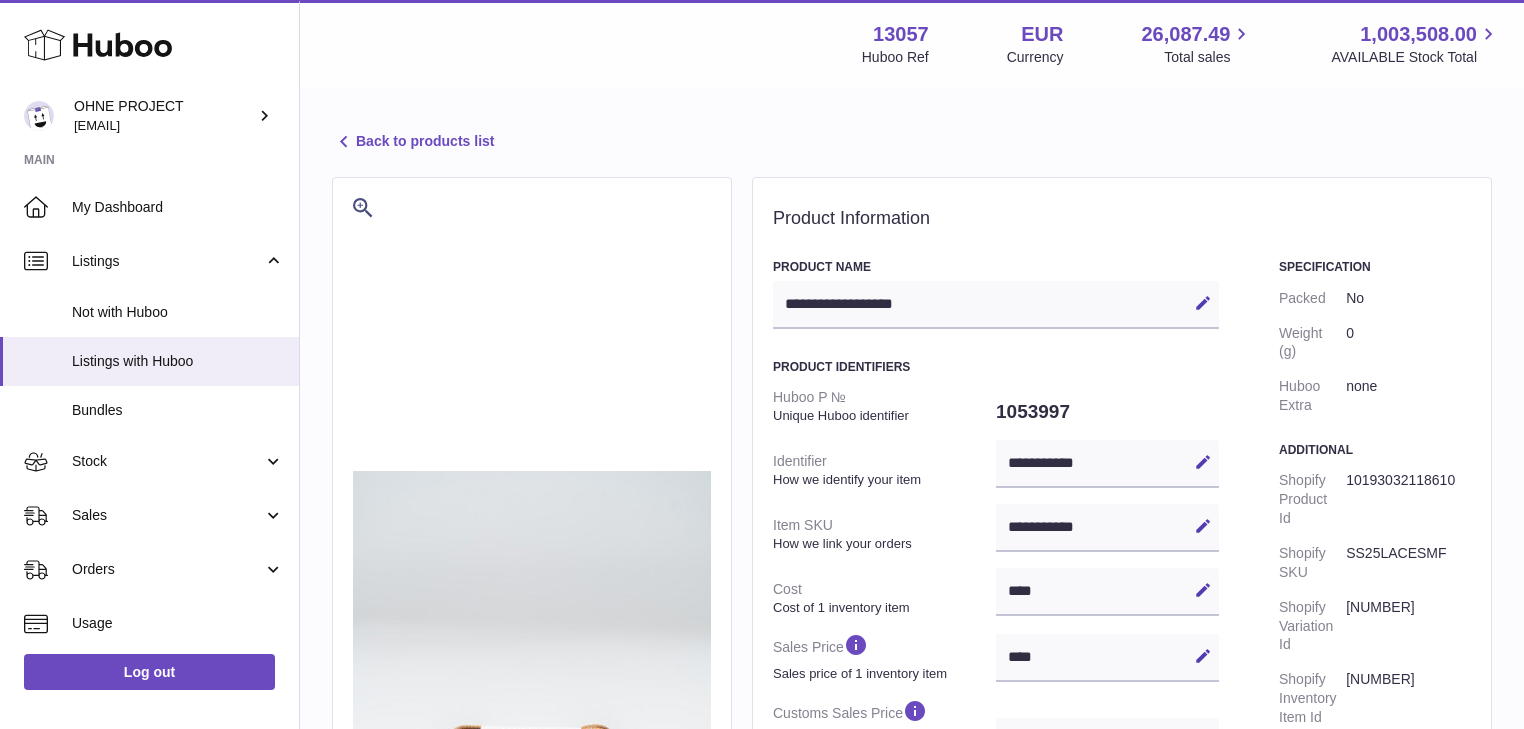 select on "***" 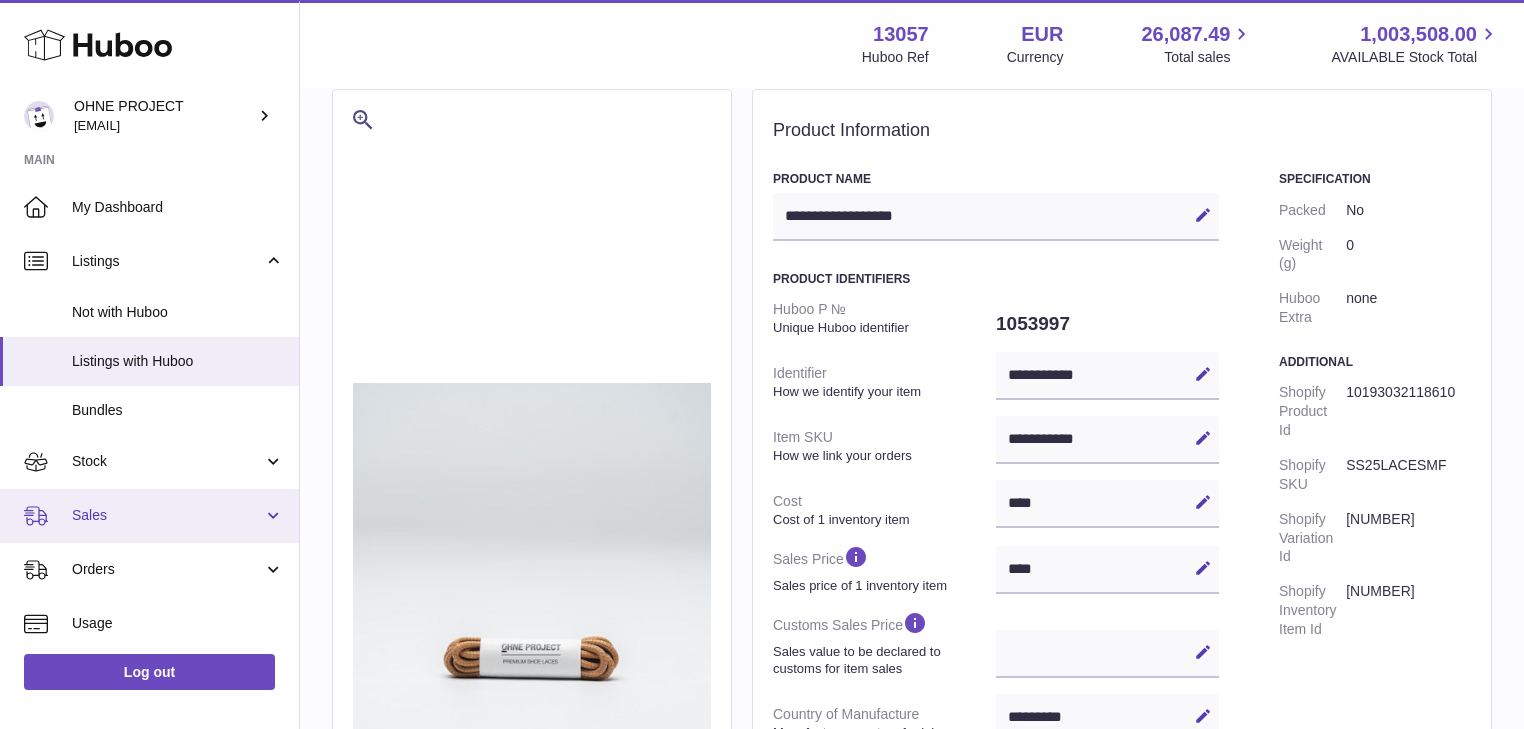 scroll, scrollTop: 80, scrollLeft: 0, axis: vertical 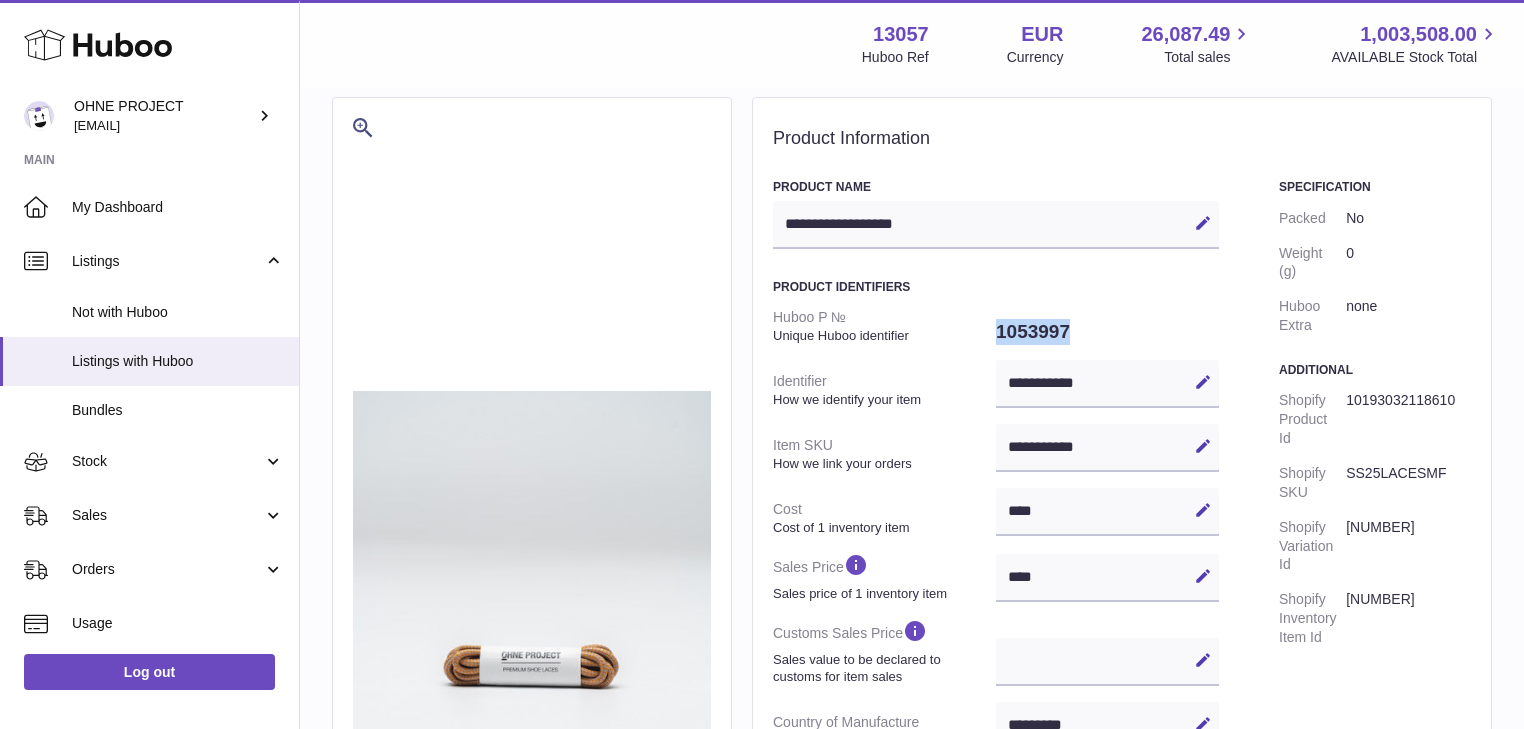 drag, startPoint x: 1077, startPoint y: 331, endPoint x: 1101, endPoint y: 335, distance: 24.33105 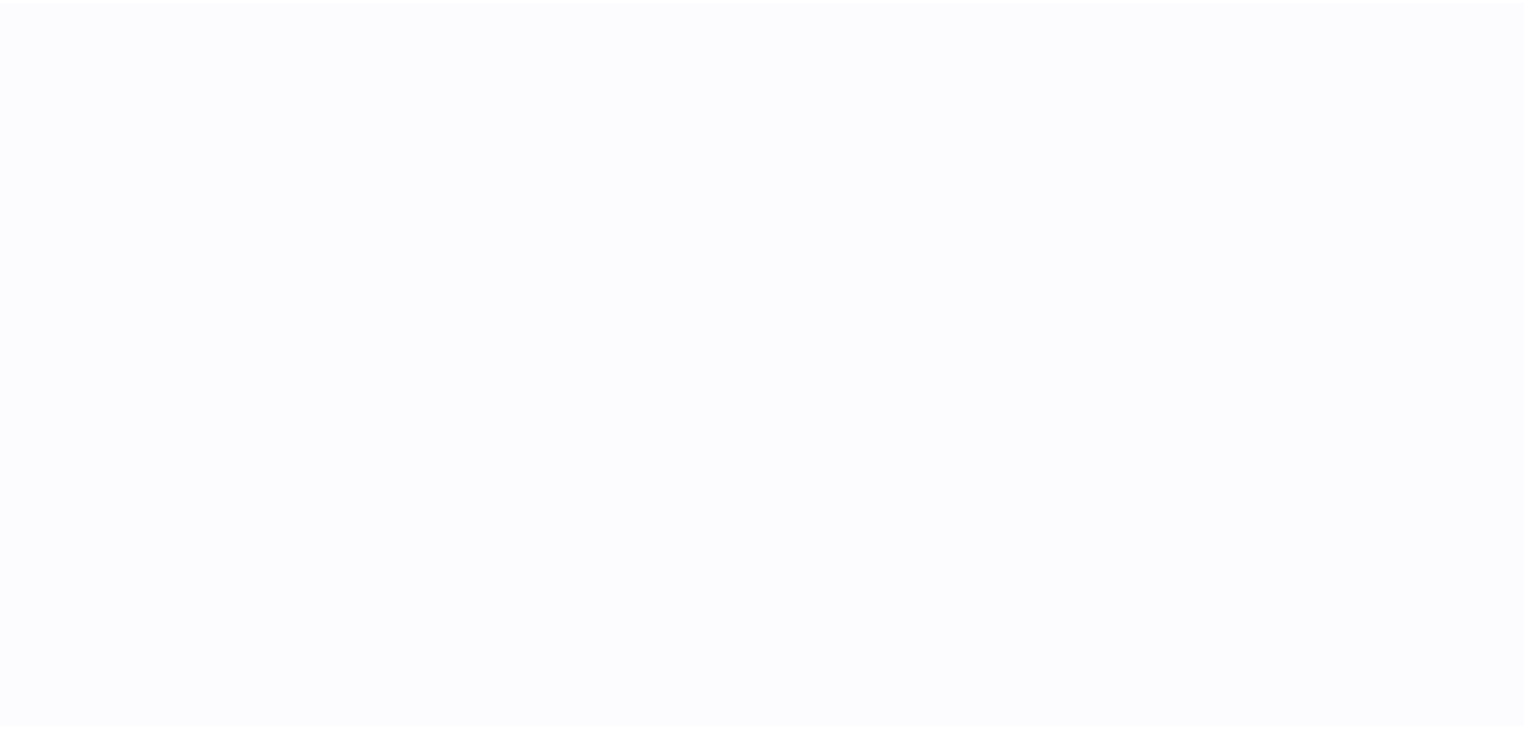 scroll, scrollTop: 0, scrollLeft: 0, axis: both 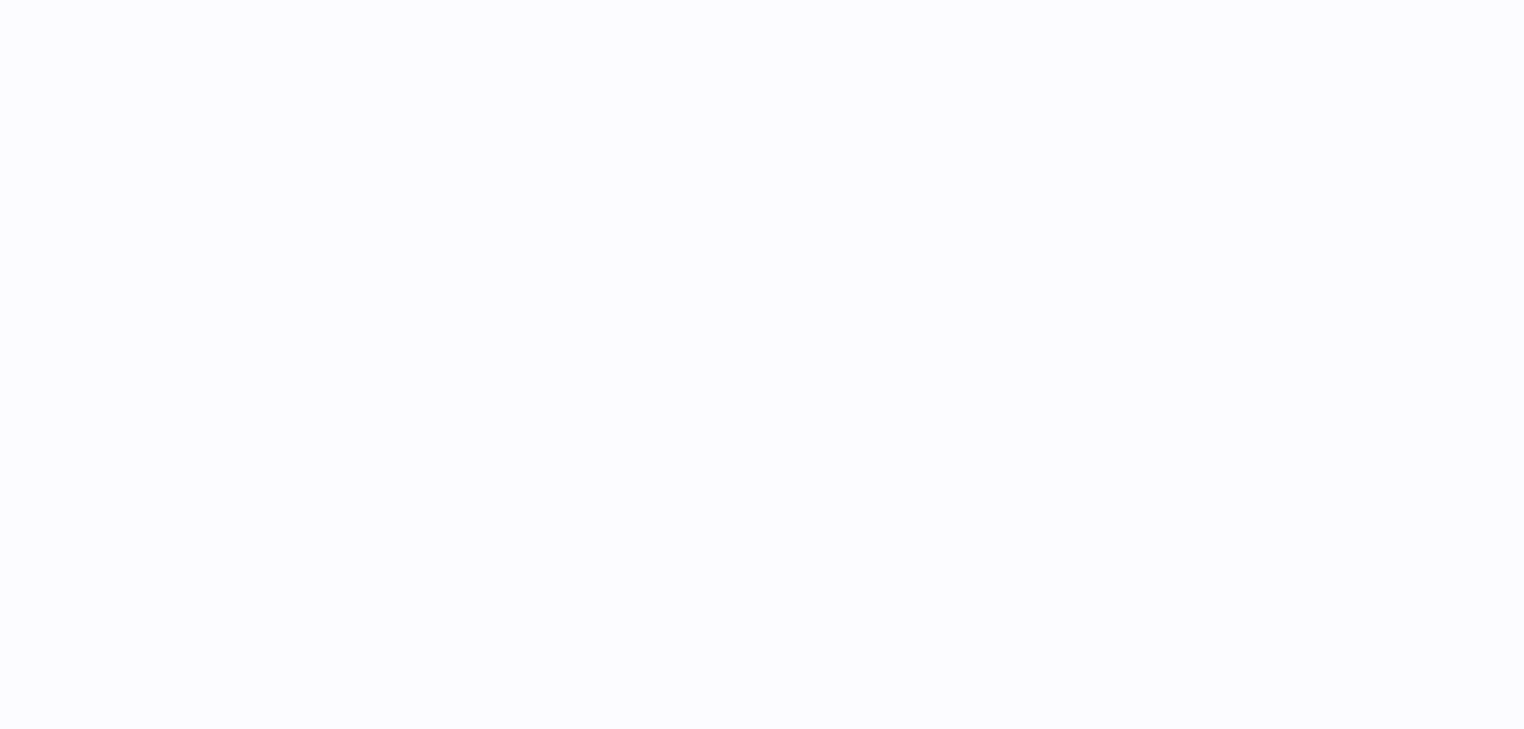 select on "***" 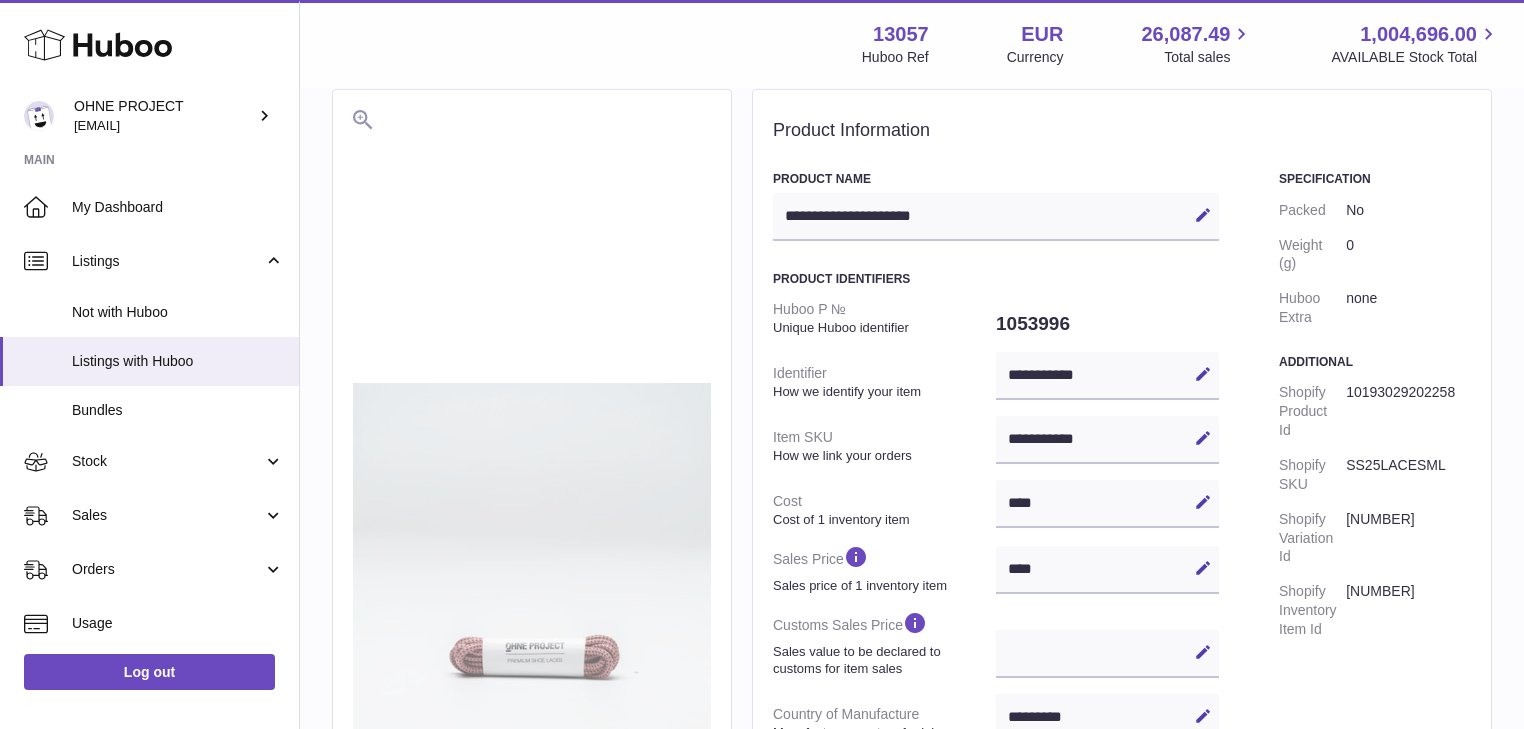 scroll, scrollTop: 320, scrollLeft: 0, axis: vertical 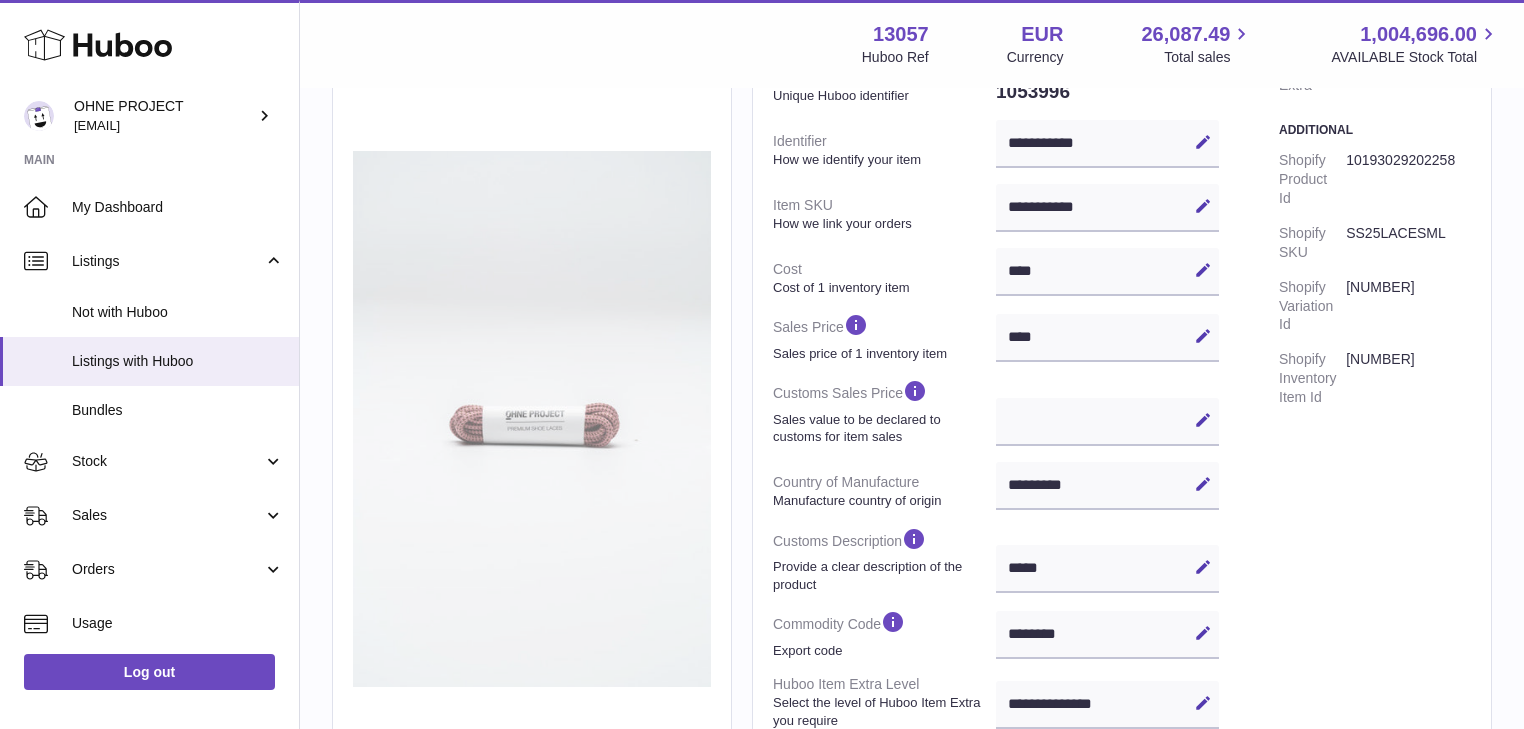click at bounding box center (532, 419) 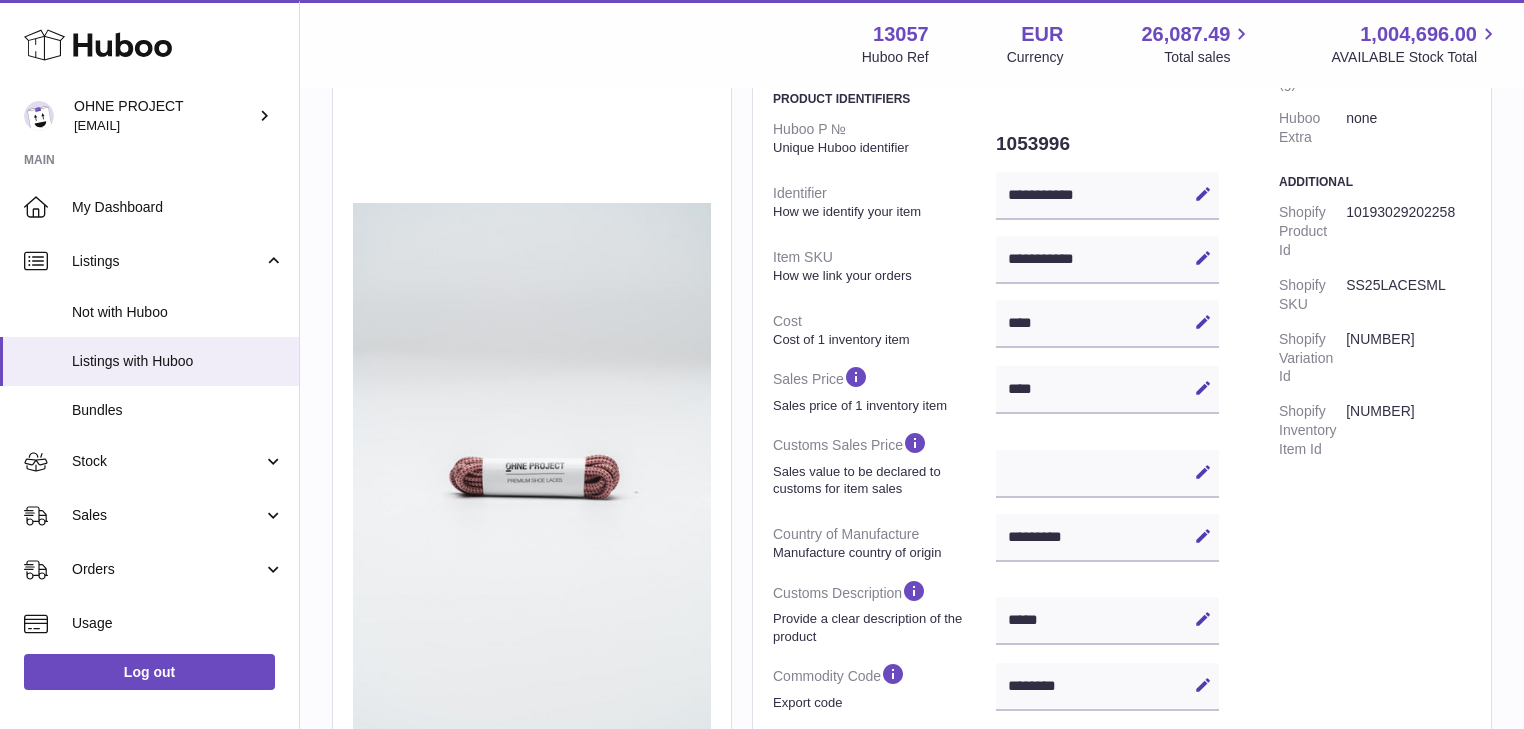 scroll, scrollTop: 240, scrollLeft: 0, axis: vertical 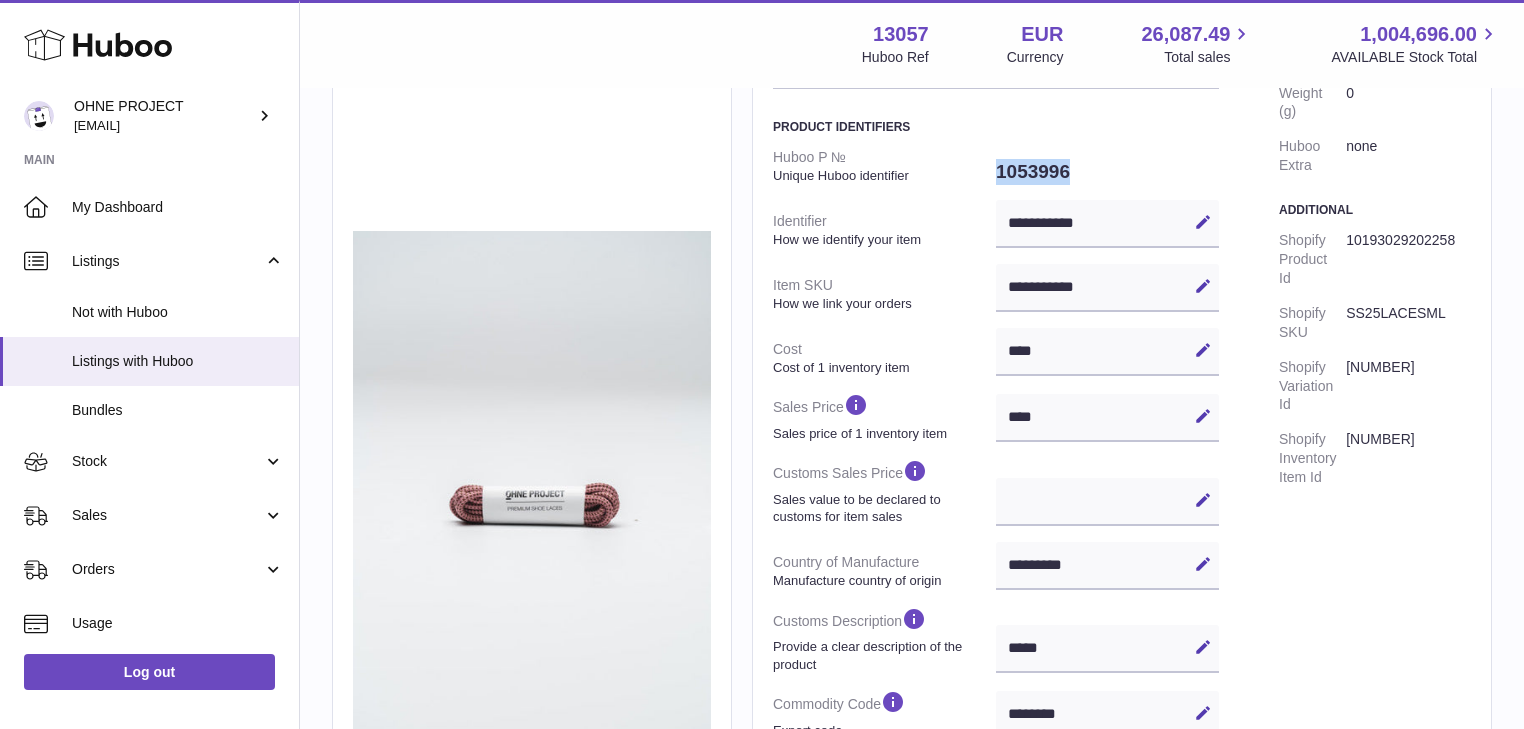 drag, startPoint x: 978, startPoint y: 169, endPoint x: 1133, endPoint y: 165, distance: 155.0516 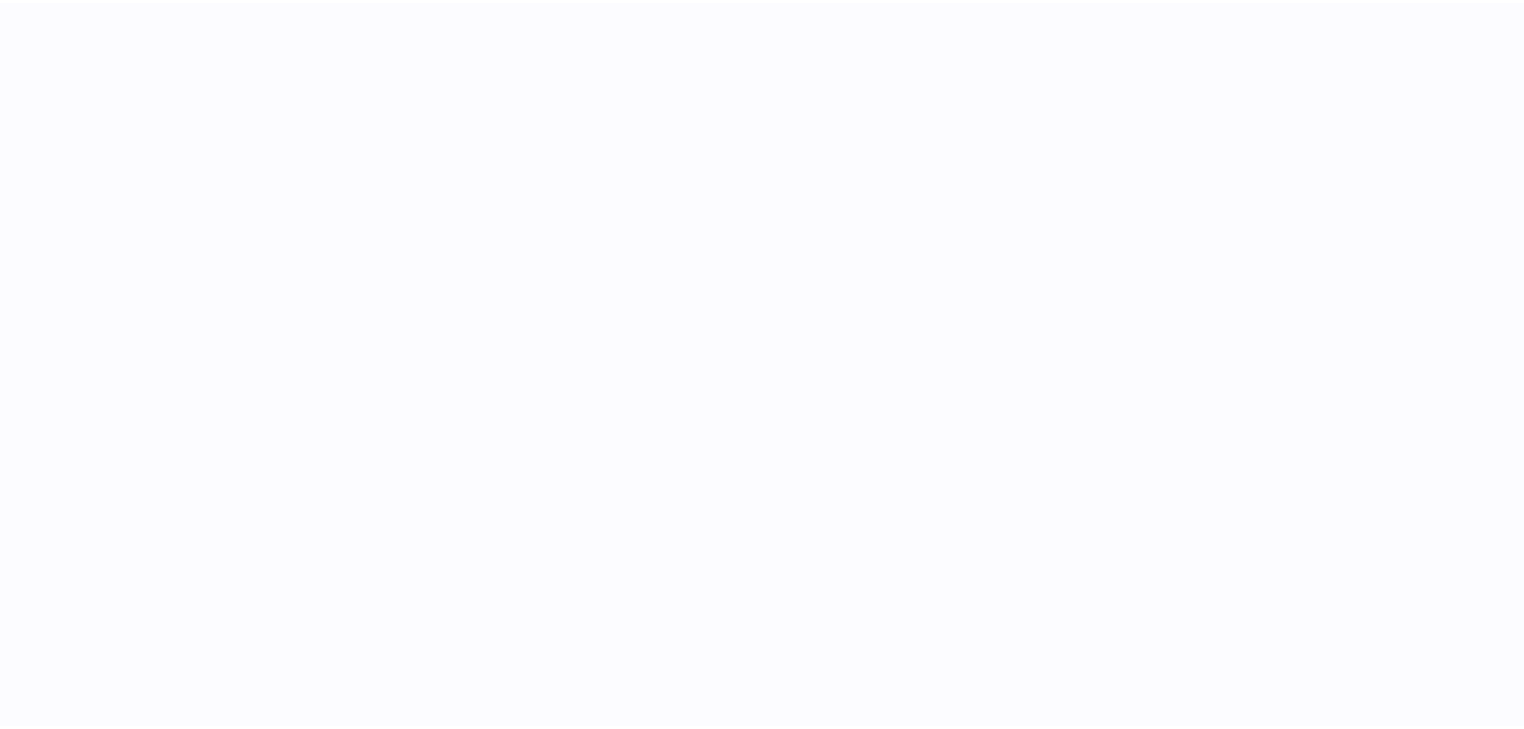 scroll, scrollTop: 0, scrollLeft: 0, axis: both 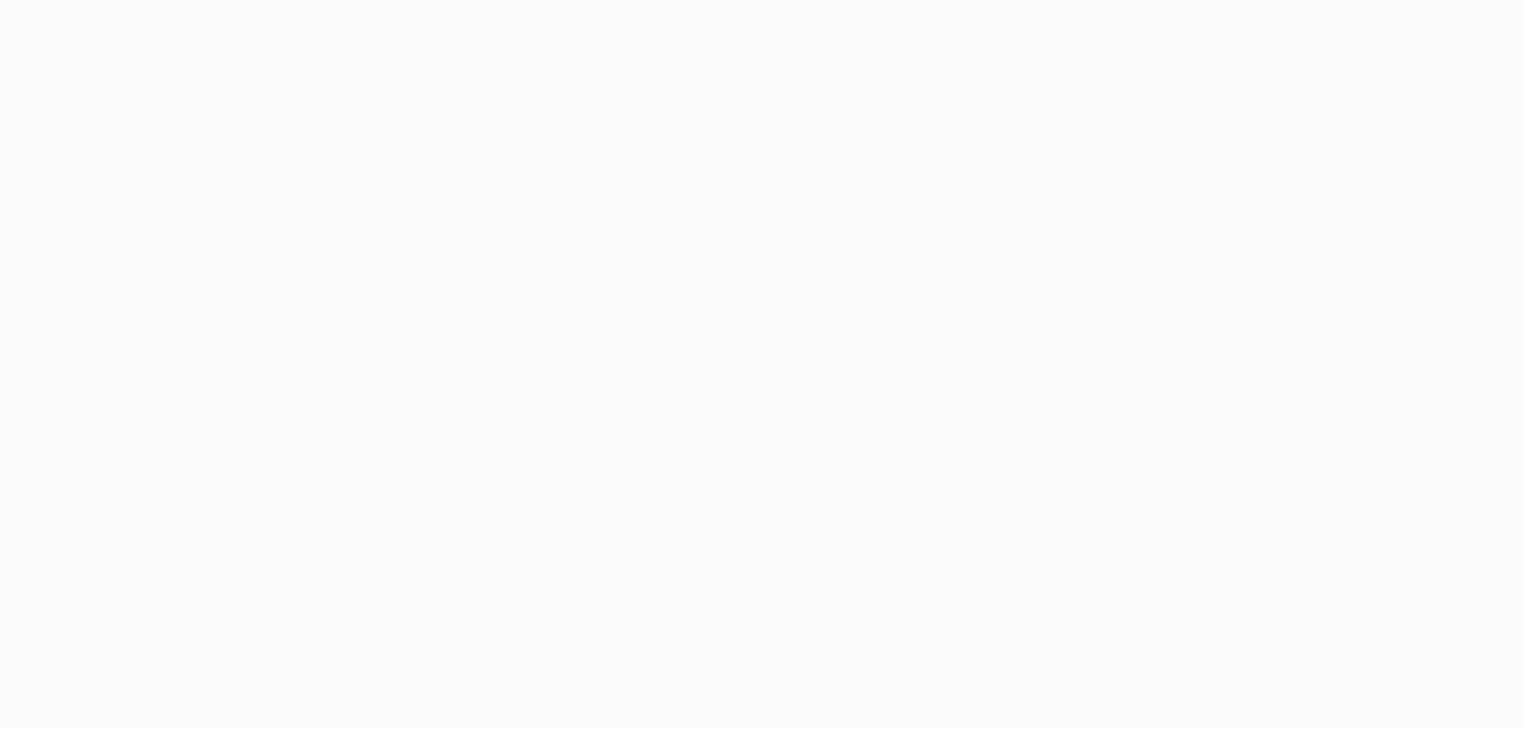 select on "***" 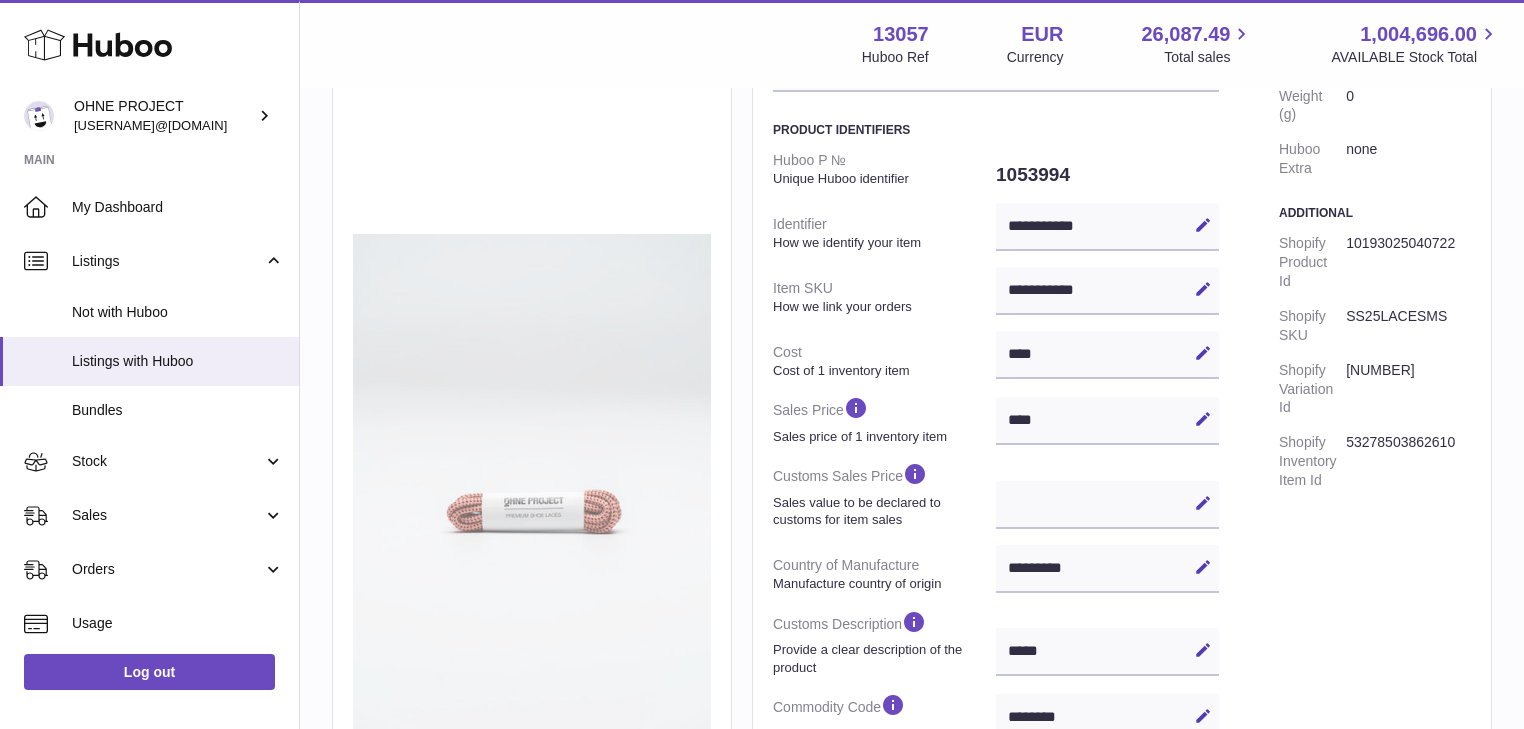 scroll, scrollTop: 240, scrollLeft: 0, axis: vertical 